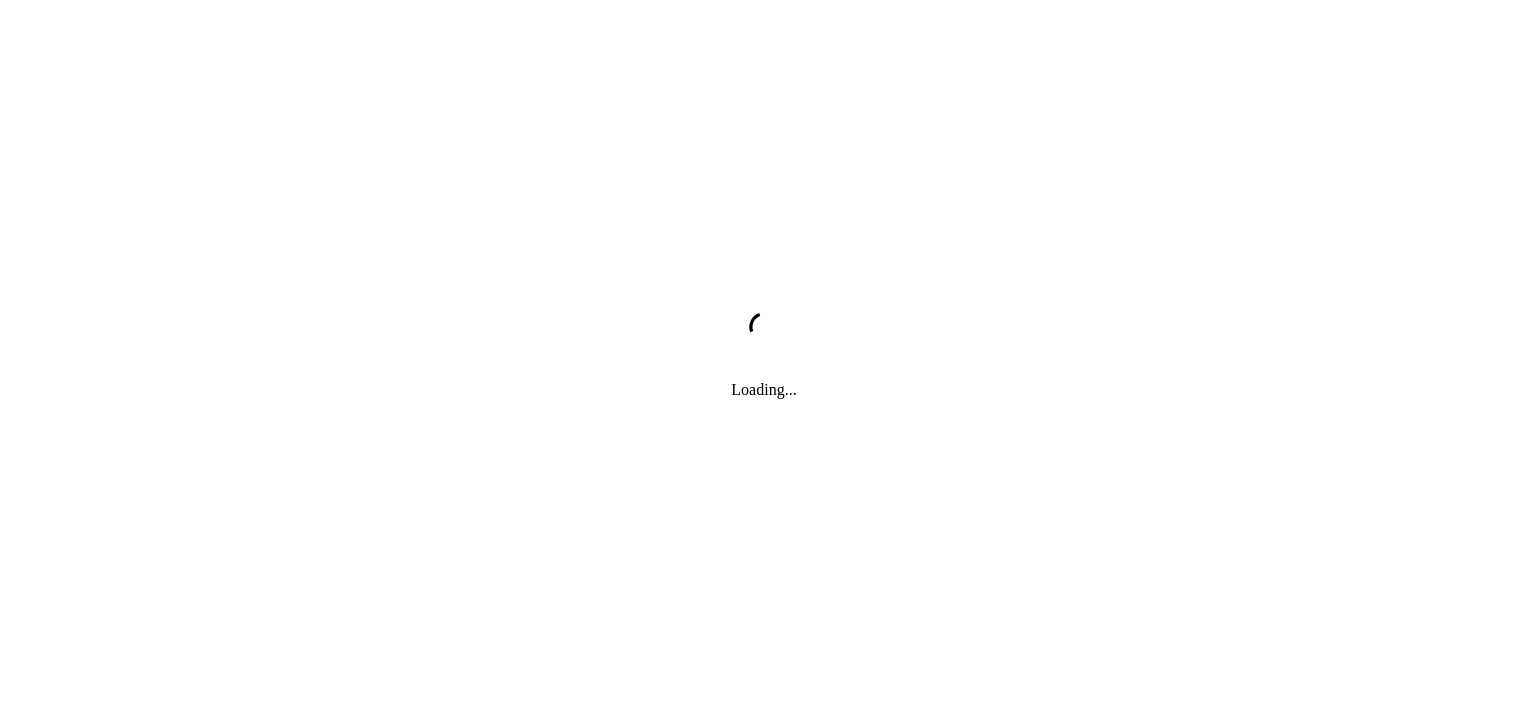 scroll, scrollTop: 0, scrollLeft: 0, axis: both 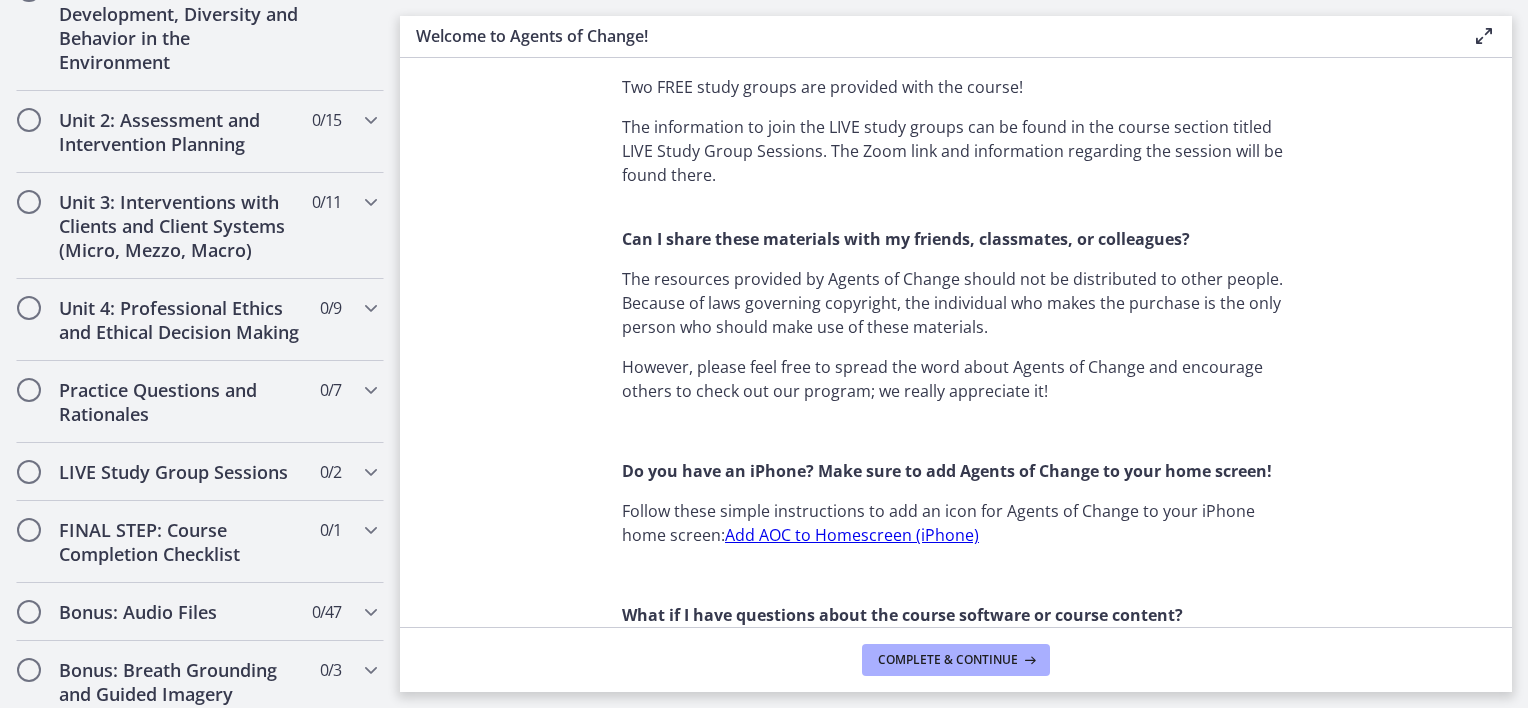 click on "Add AOC to Homescreen (iPhone)" at bounding box center (852, 535) 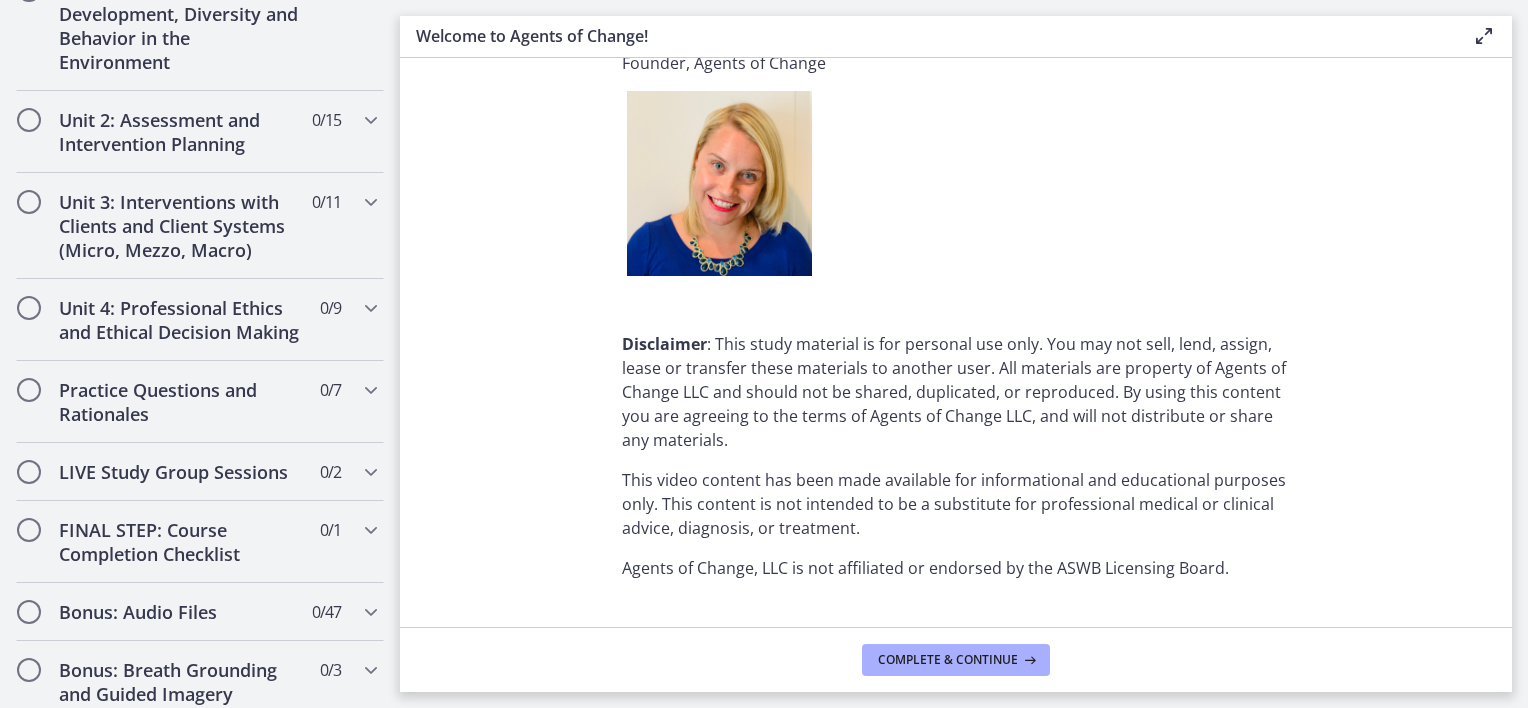 scroll, scrollTop: 2547, scrollLeft: 0, axis: vertical 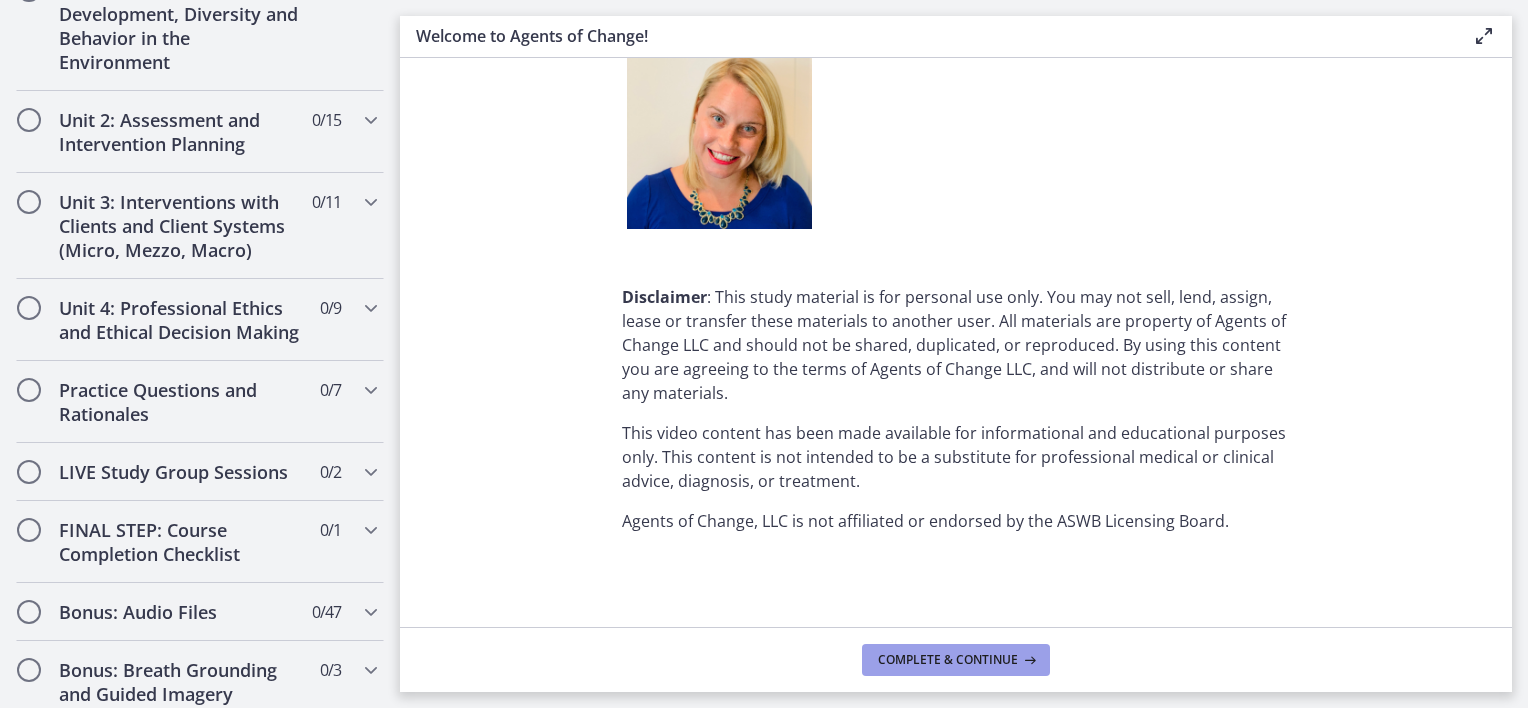 click on "Complete & continue" at bounding box center (948, 660) 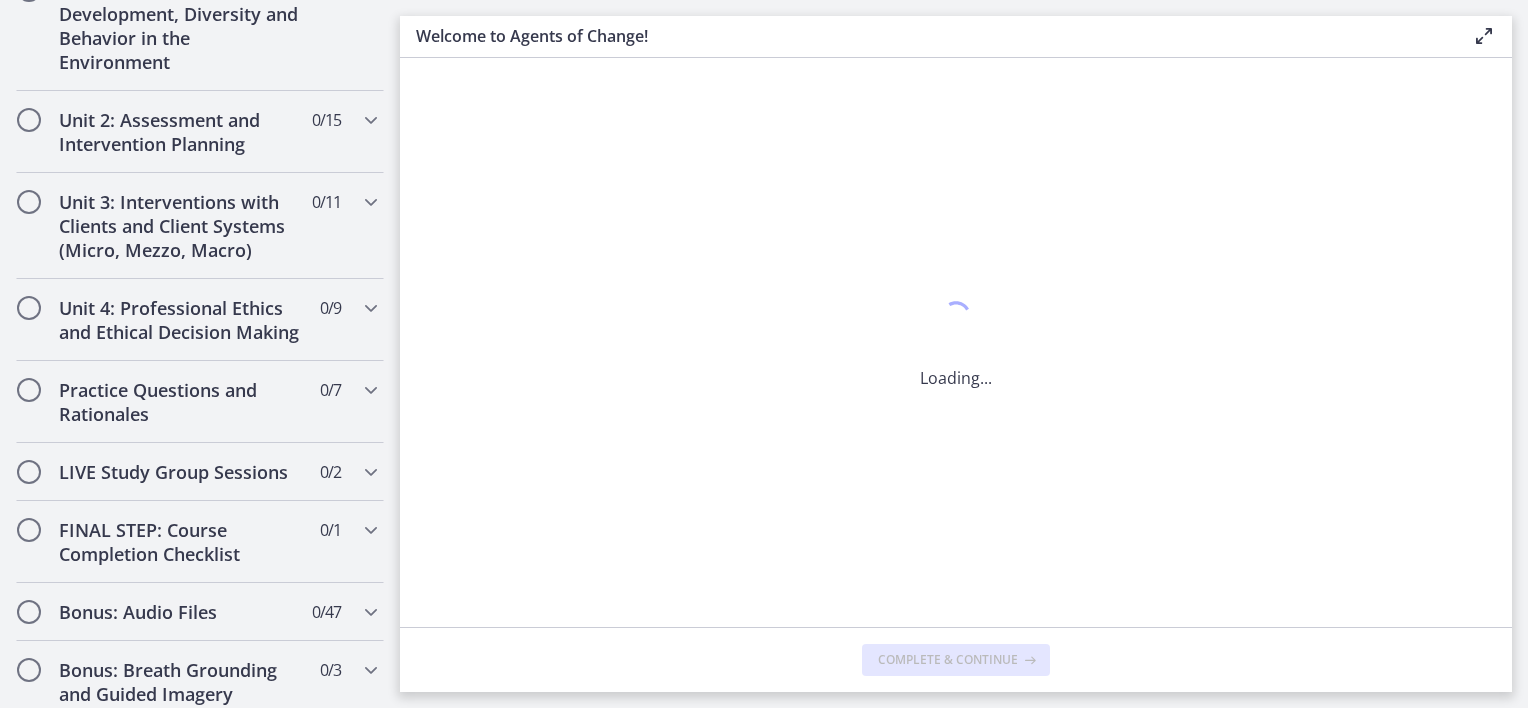 scroll, scrollTop: 0, scrollLeft: 0, axis: both 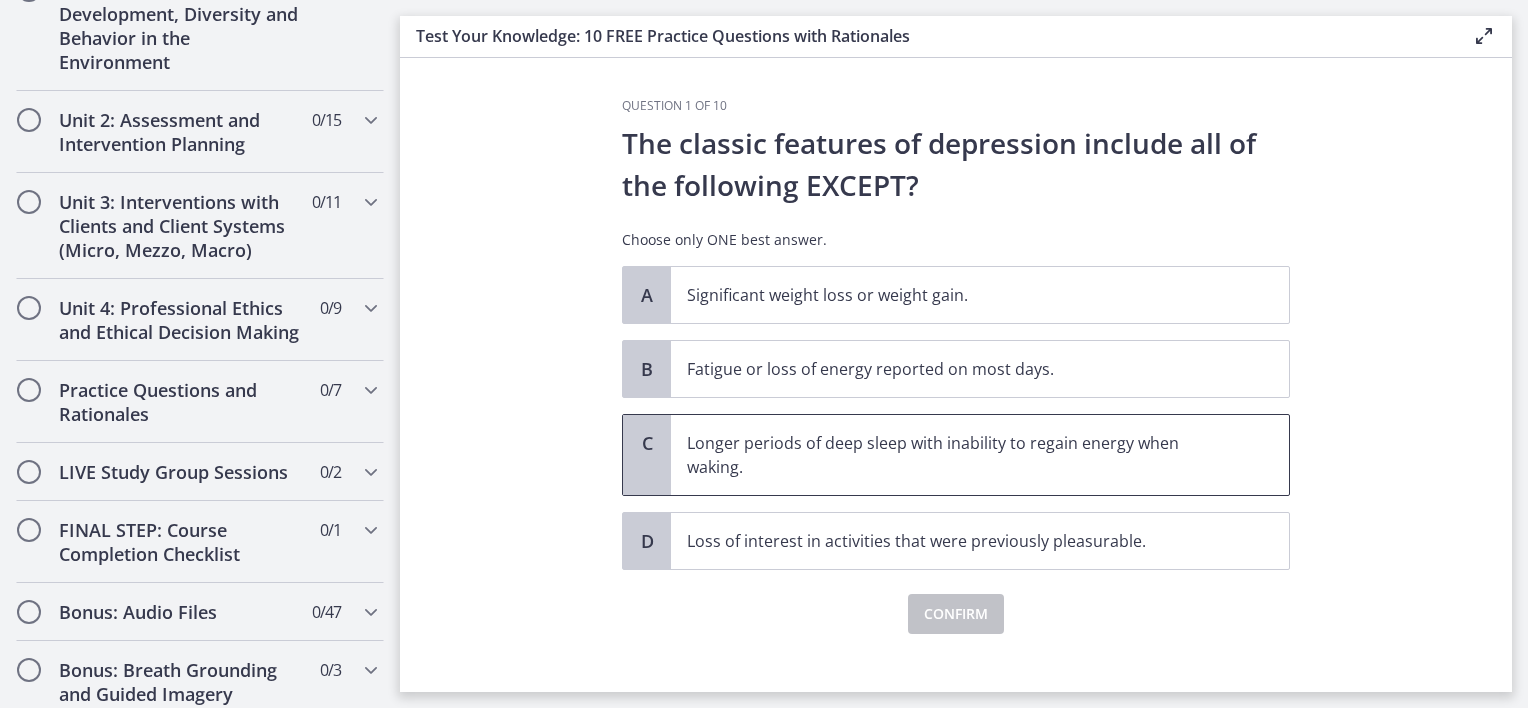 click on "Longer periods of deep sleep with inability to regain energy when waking." at bounding box center (960, 455) 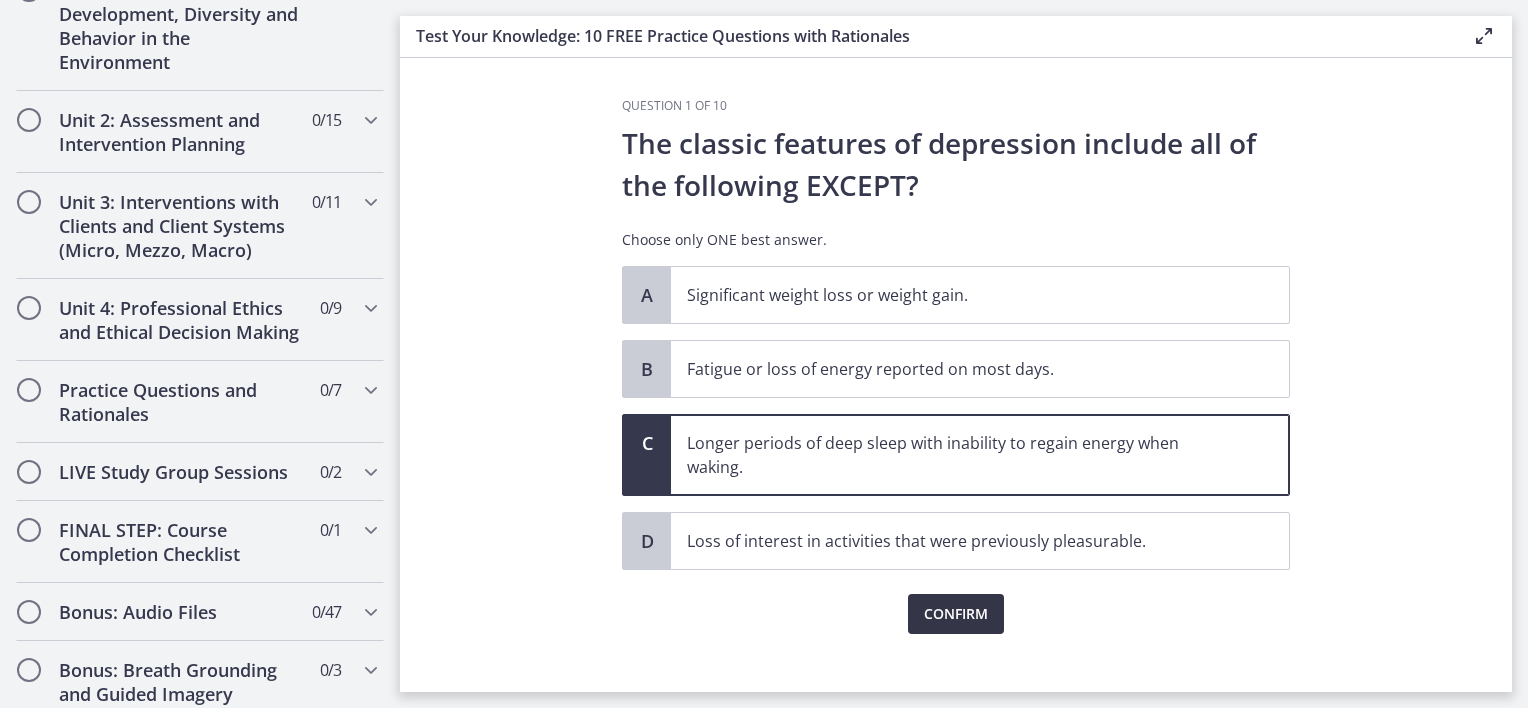 click on "Confirm" at bounding box center [956, 614] 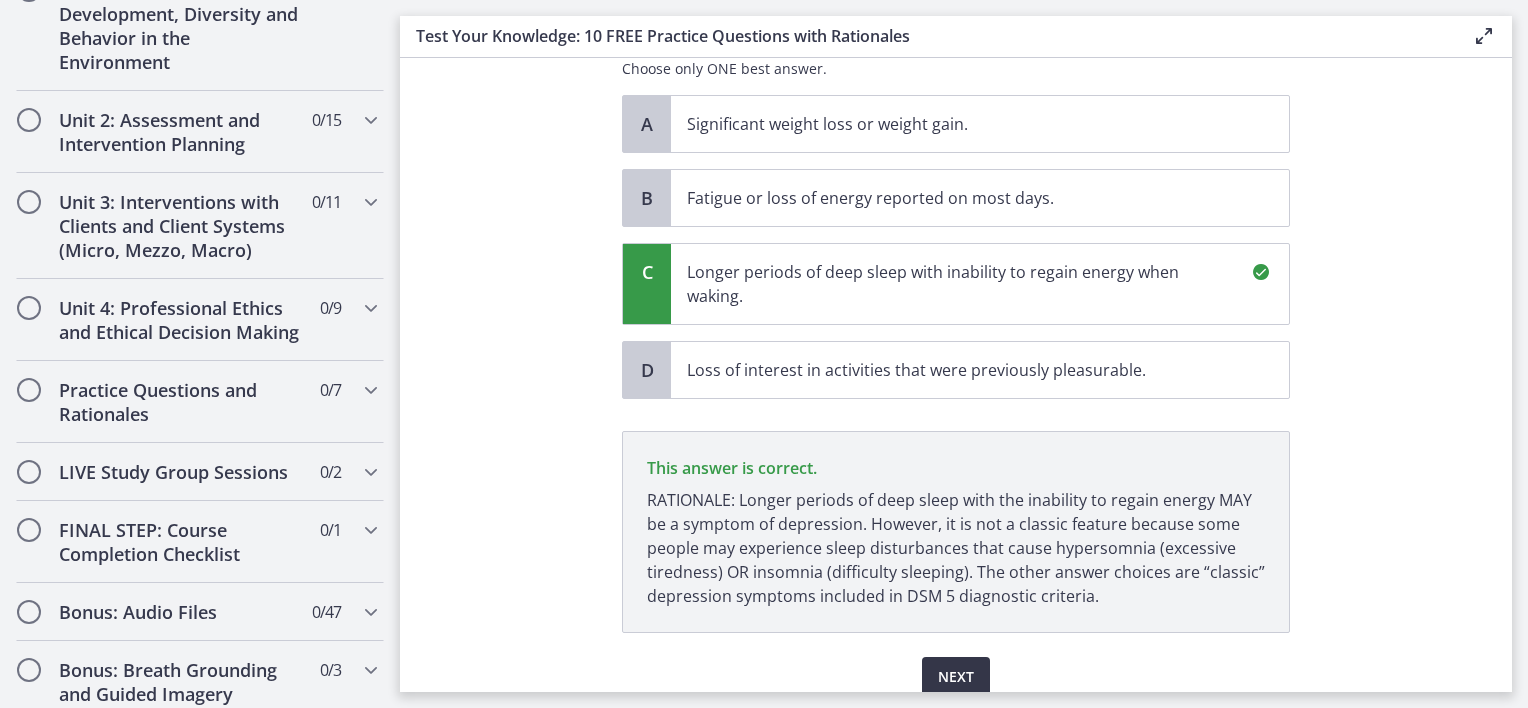 scroll, scrollTop: 253, scrollLeft: 0, axis: vertical 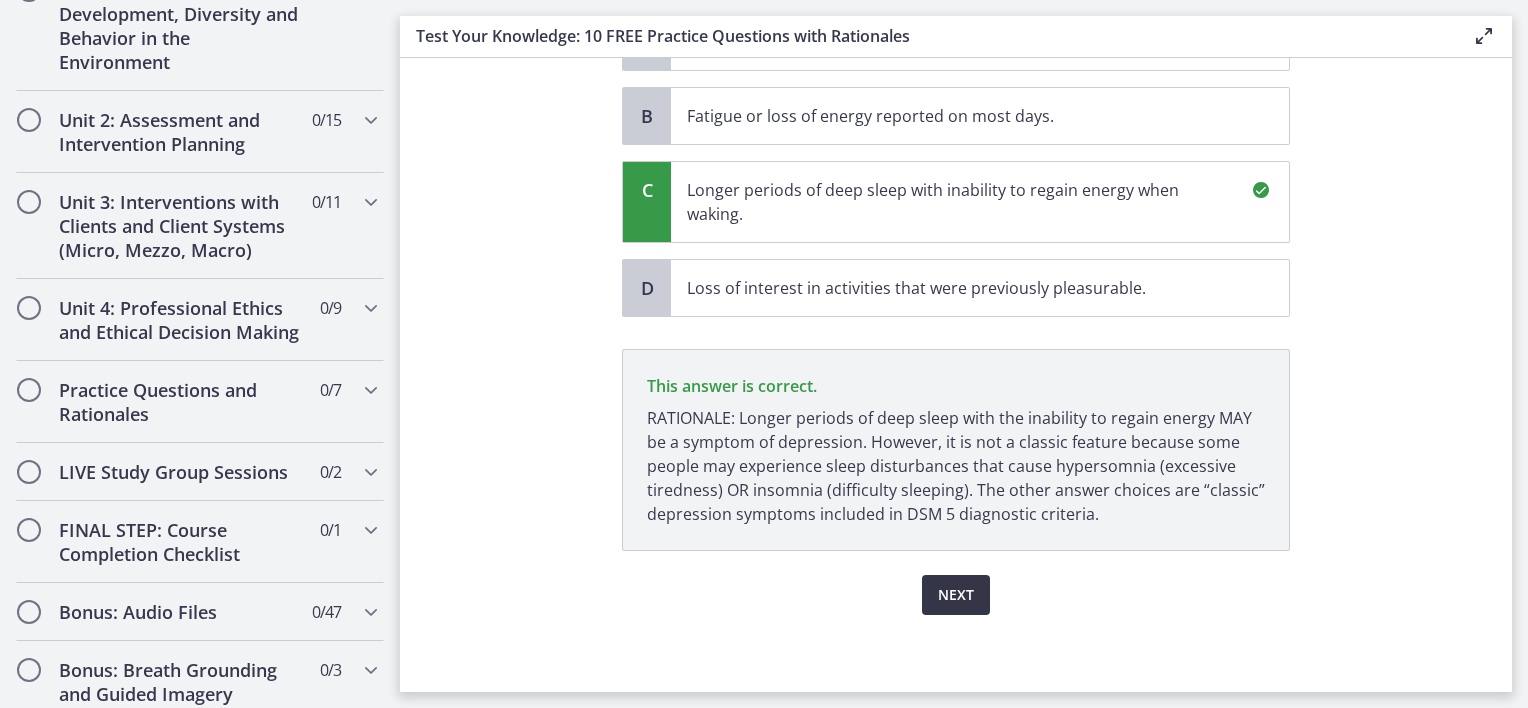 click on "Next" at bounding box center (956, 595) 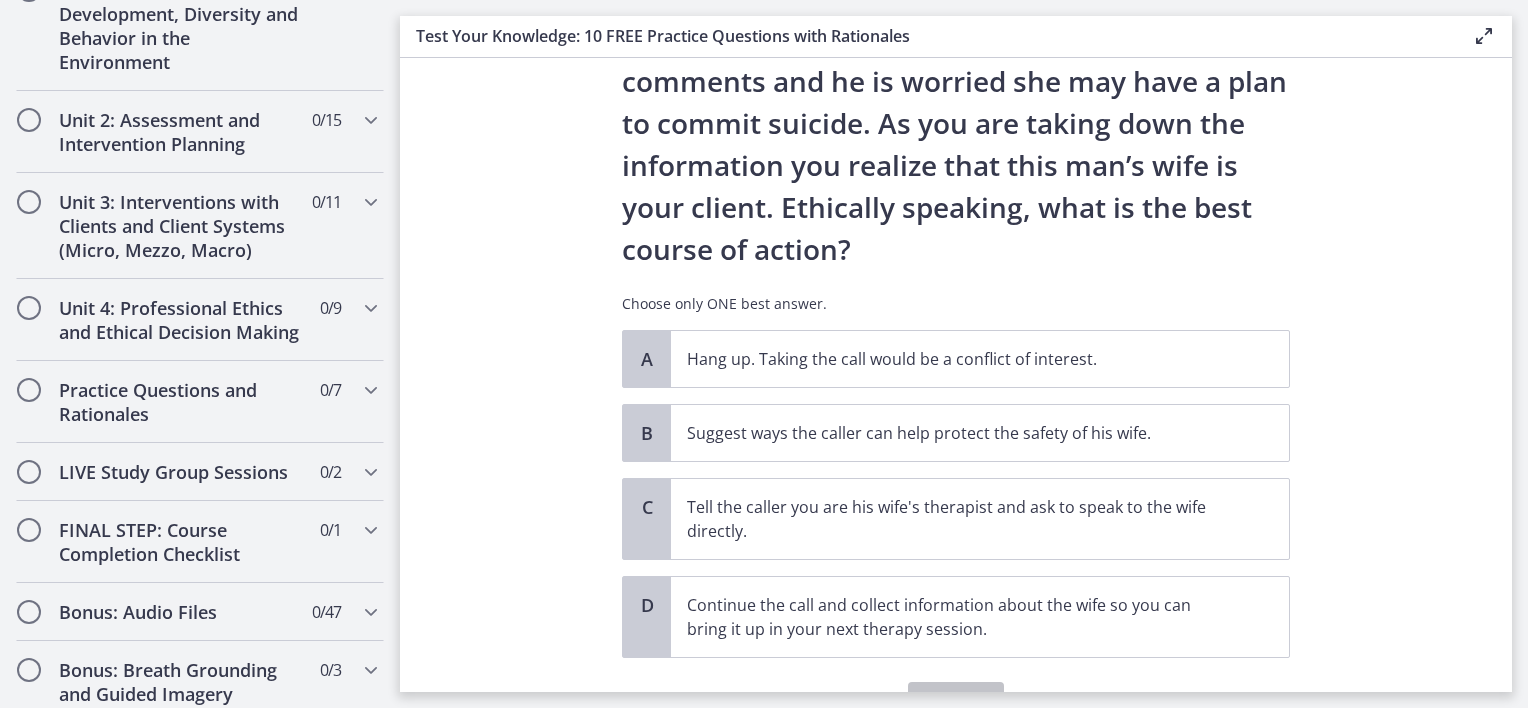 scroll, scrollTop: 200, scrollLeft: 0, axis: vertical 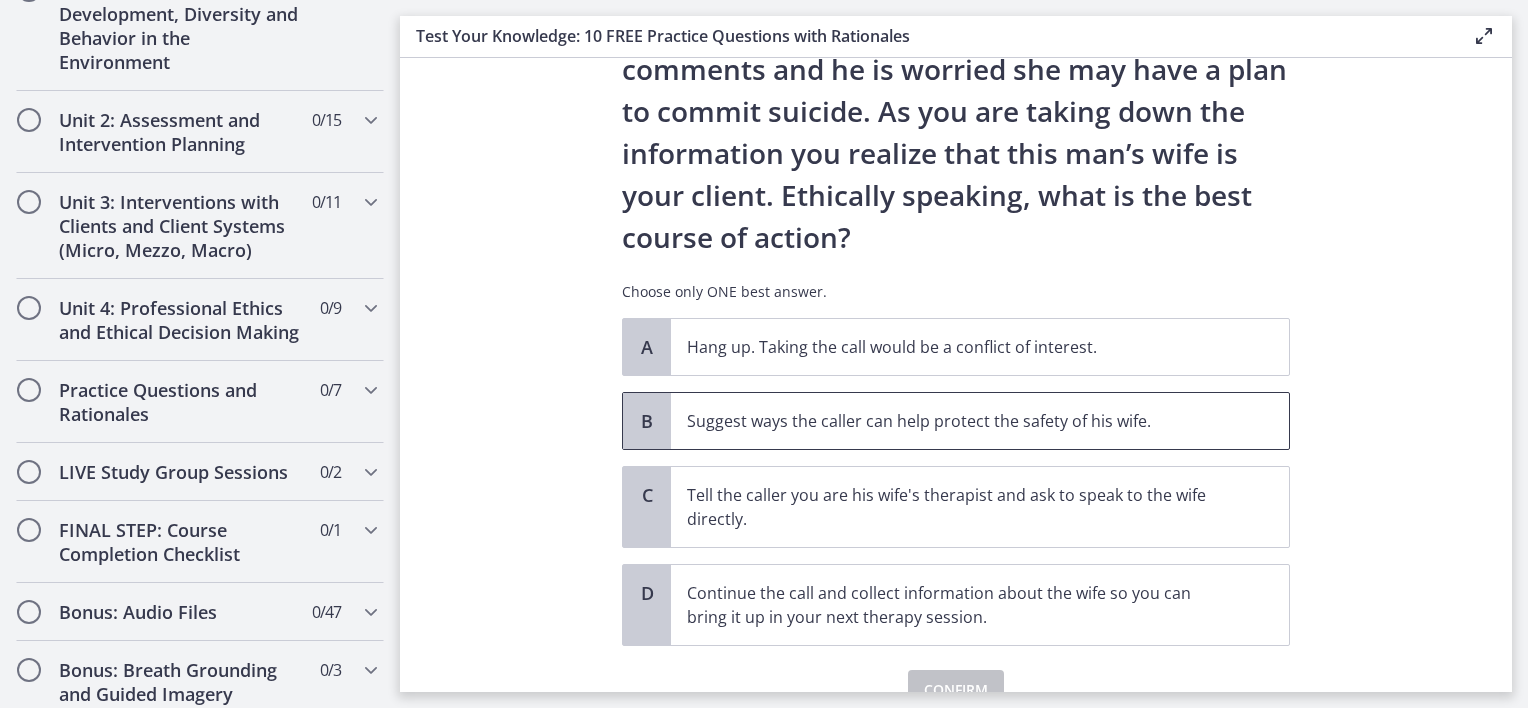 click on "Suggest ways the caller can help protect the safety of his wife." at bounding box center (960, 421) 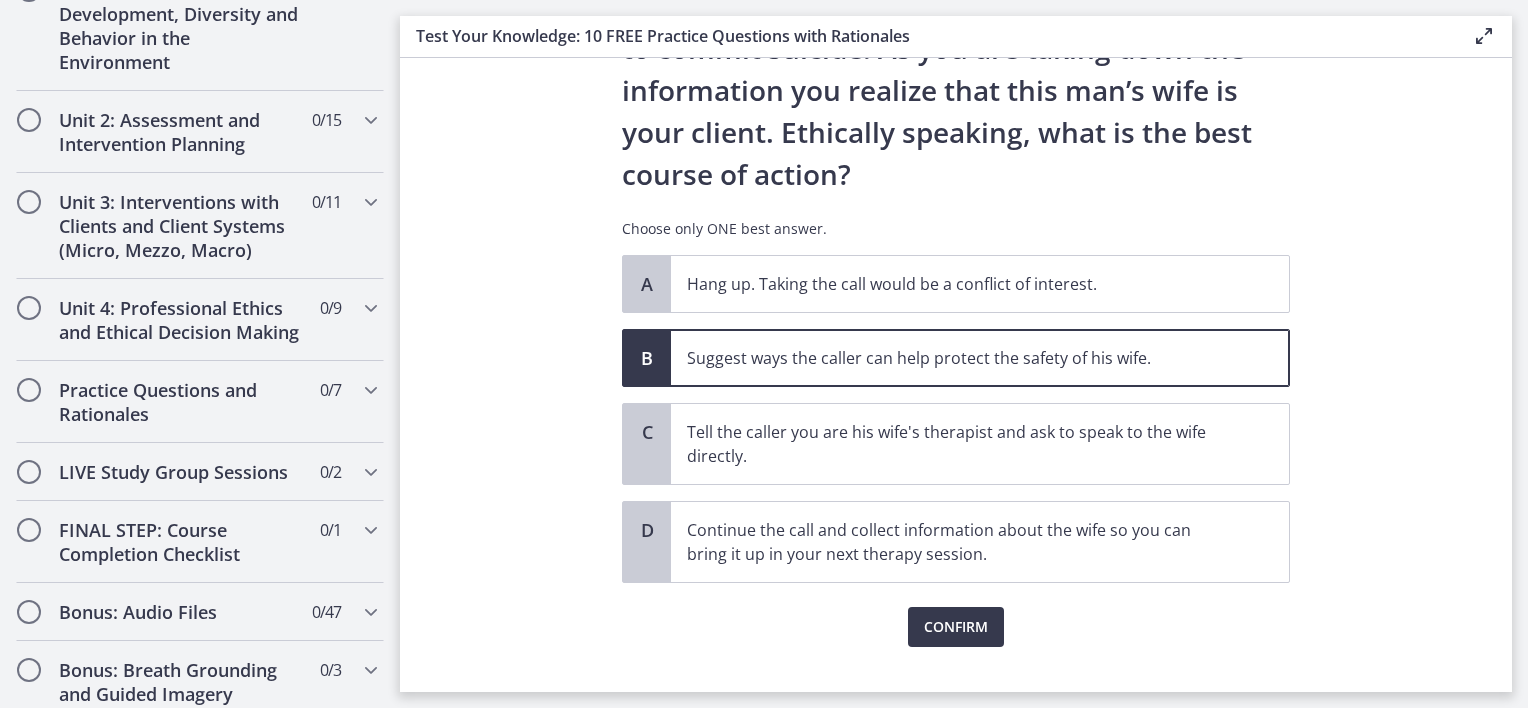 scroll, scrollTop: 296, scrollLeft: 0, axis: vertical 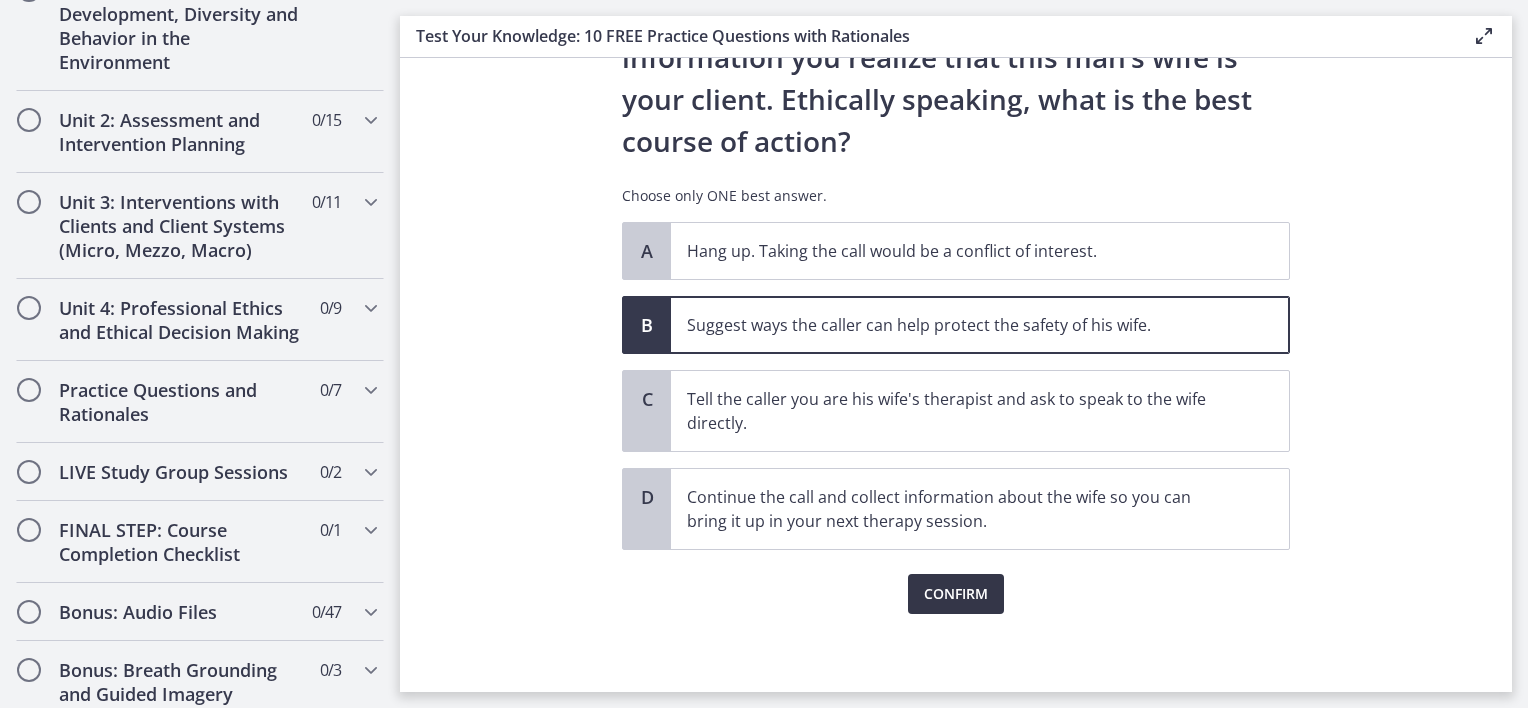 click on "Confirm" at bounding box center (956, 594) 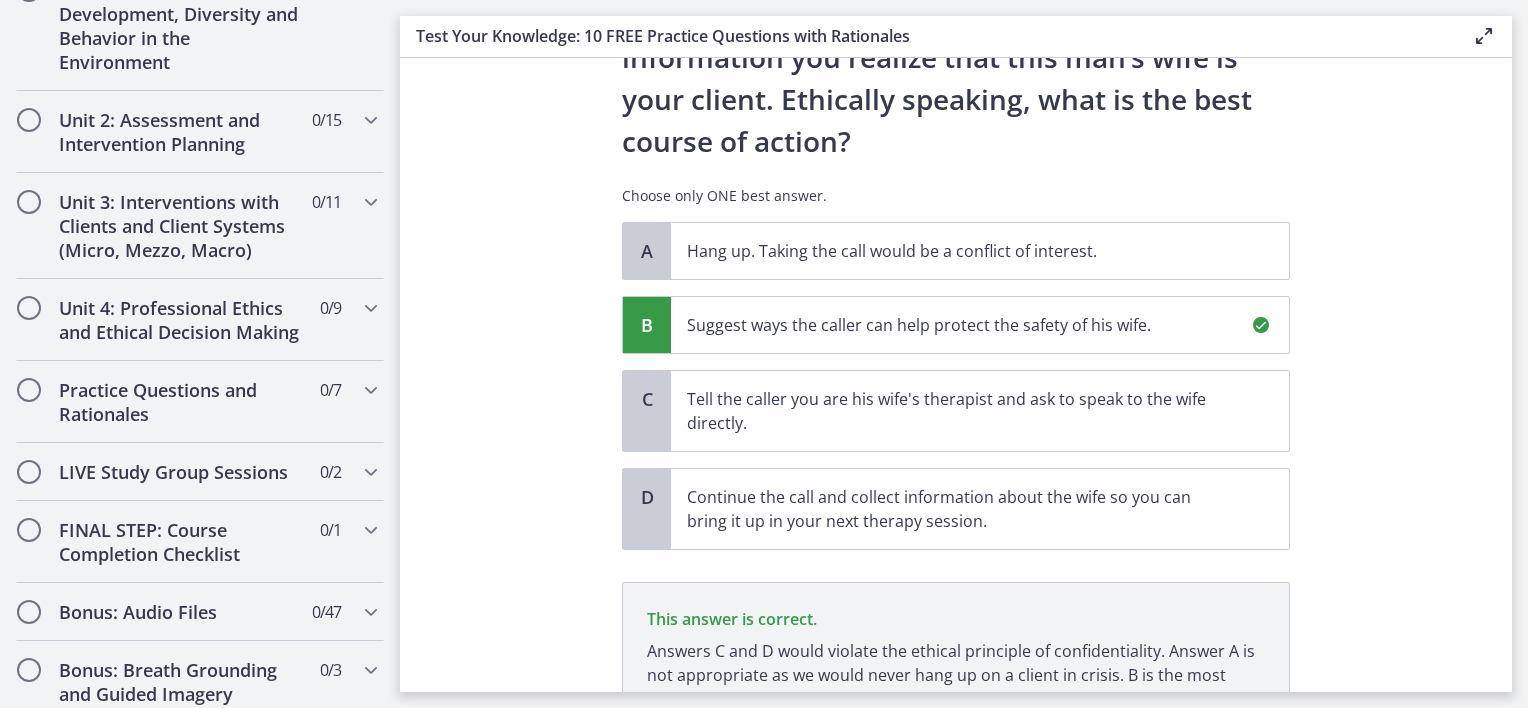 scroll, scrollTop: 481, scrollLeft: 0, axis: vertical 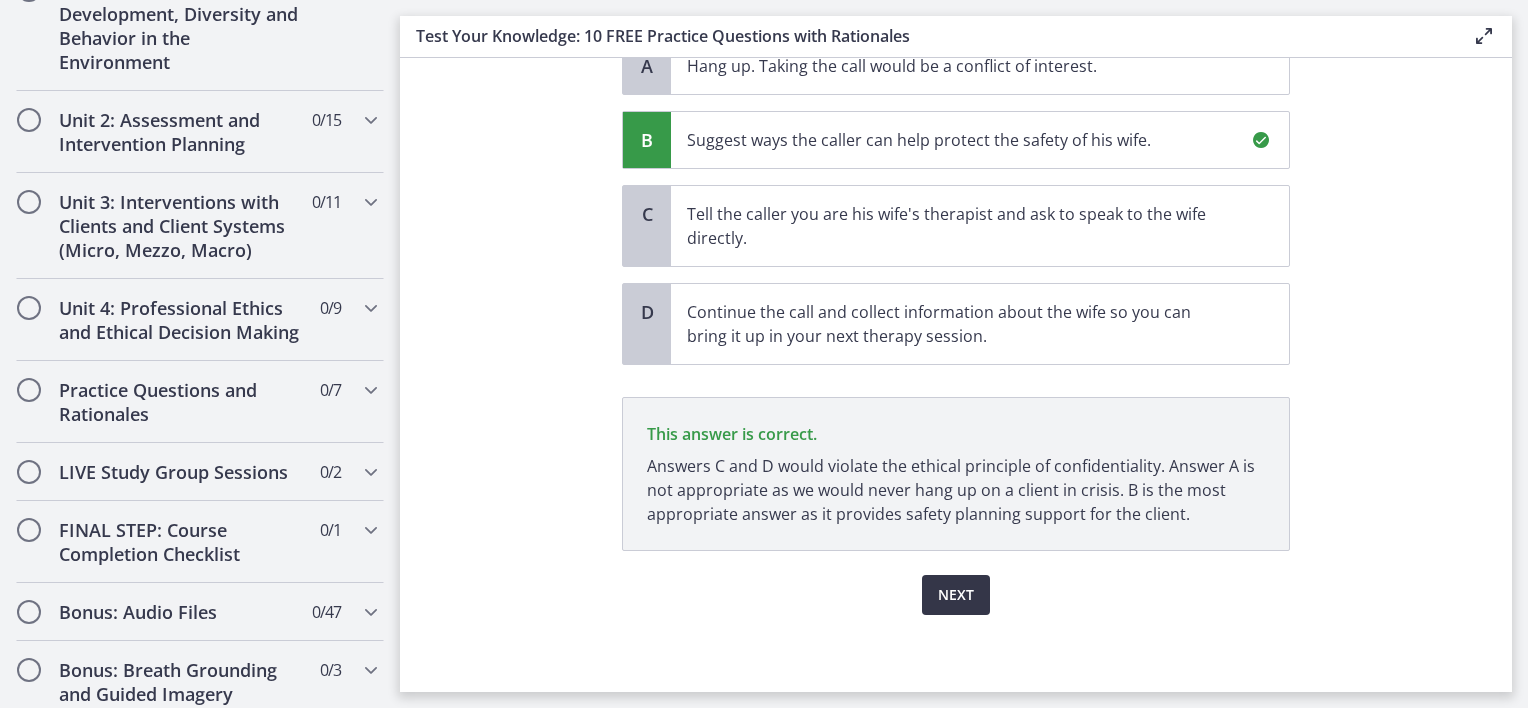click on "Next" at bounding box center (956, 595) 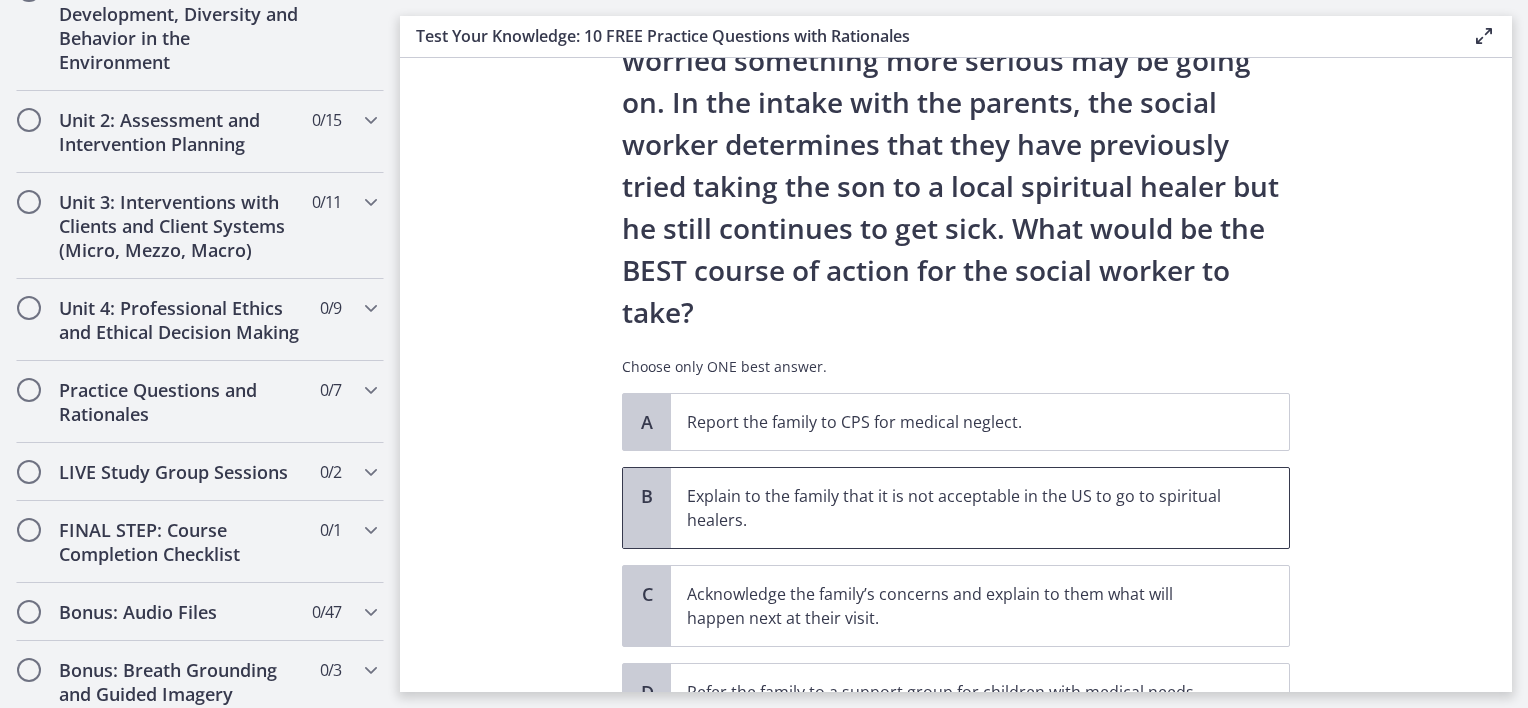 scroll, scrollTop: 300, scrollLeft: 0, axis: vertical 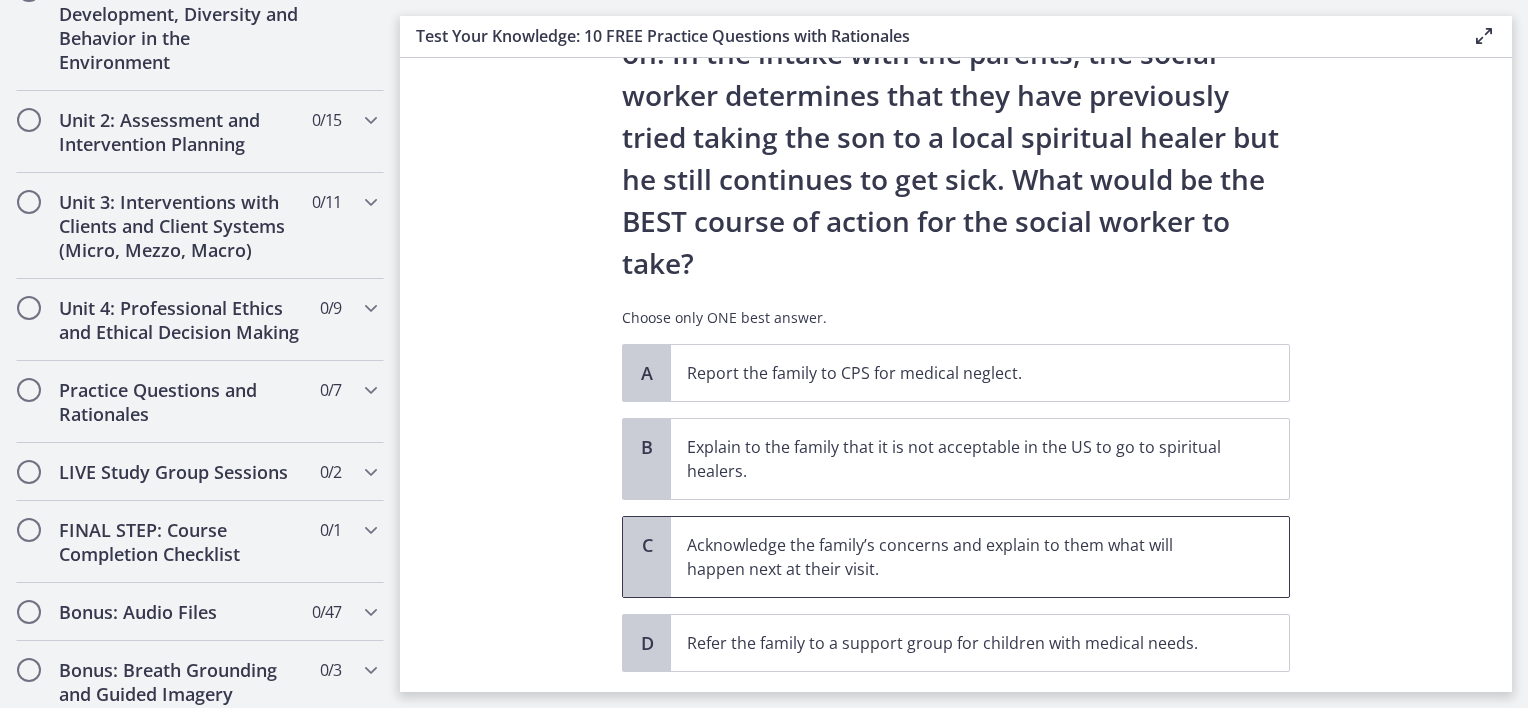 click on "Acknowledge the family’s concerns and explain to them what will happen next at their visit." at bounding box center (960, 557) 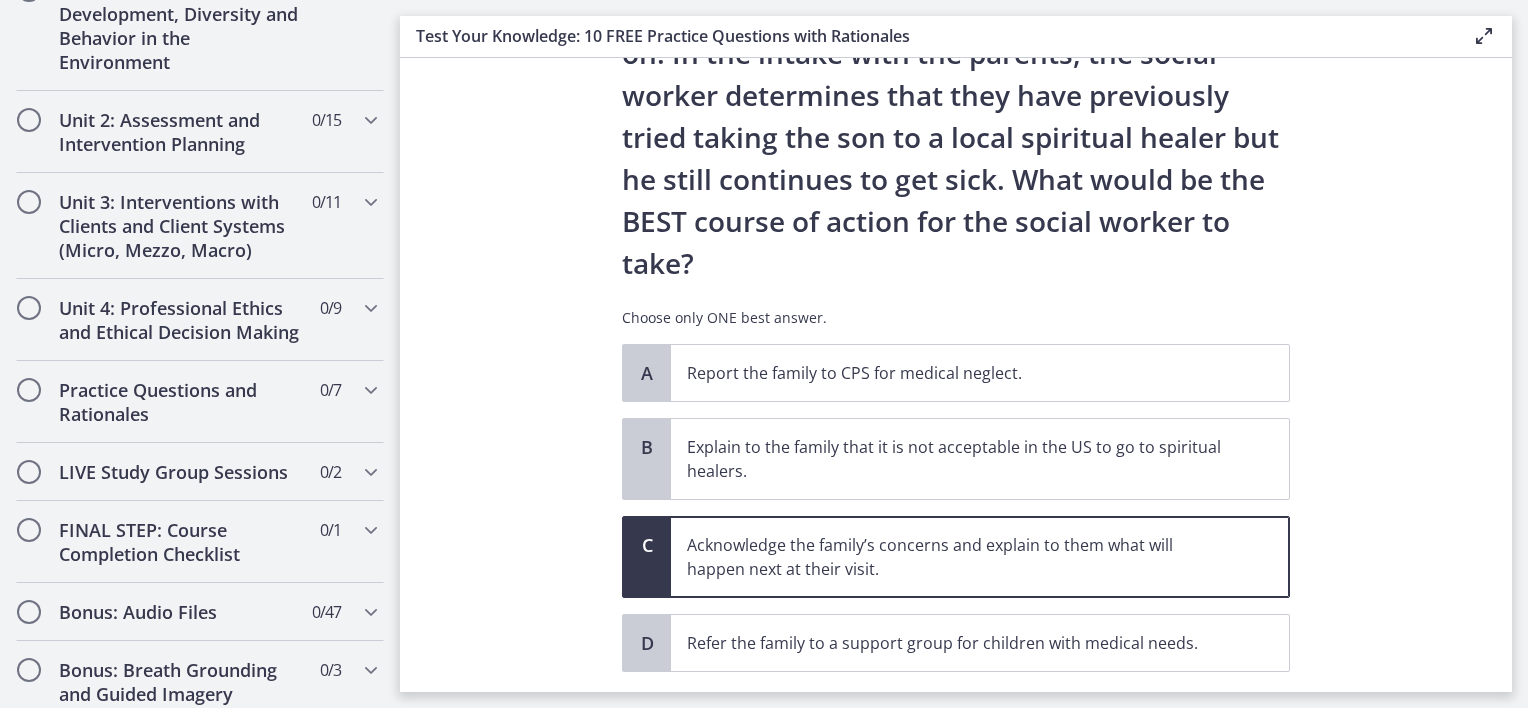 scroll, scrollTop: 400, scrollLeft: 0, axis: vertical 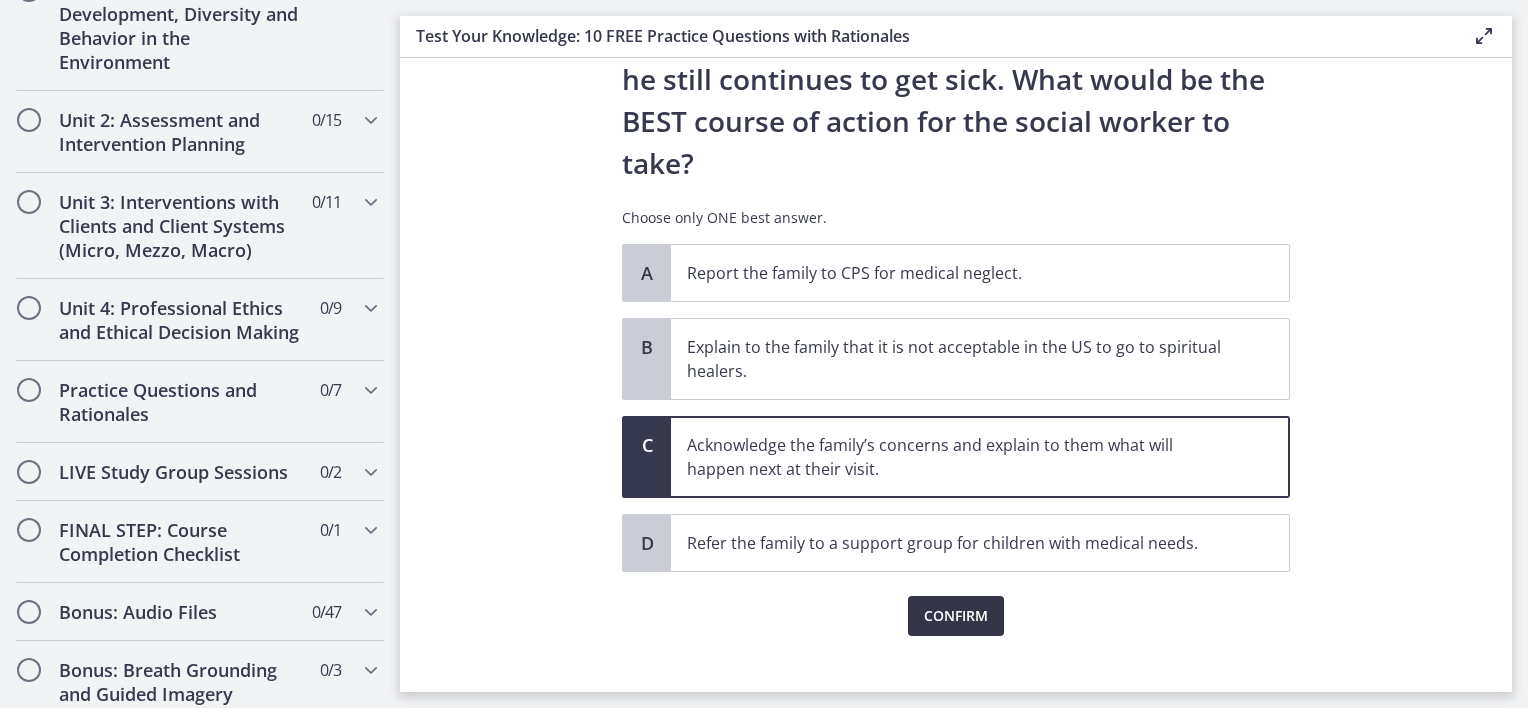 click on "Confirm" at bounding box center (956, 616) 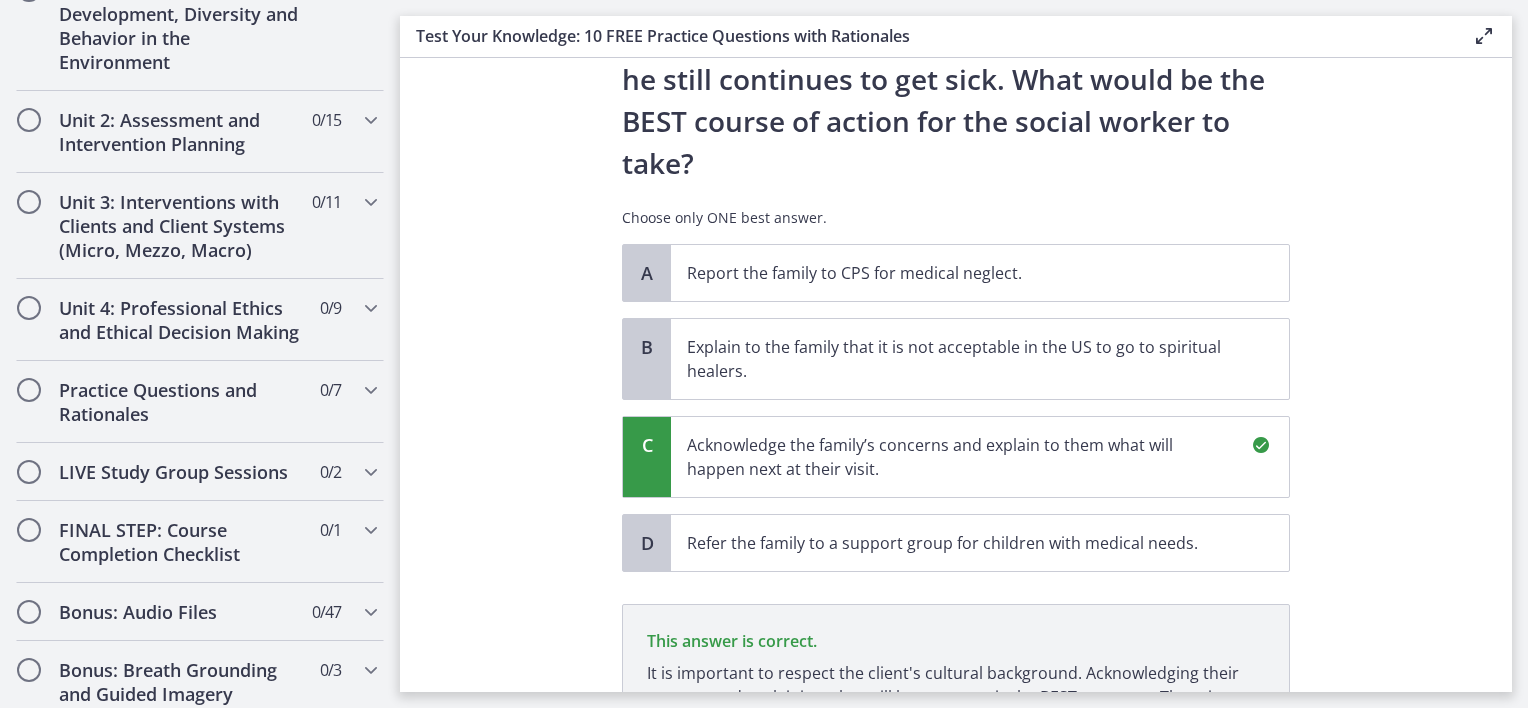 scroll, scrollTop: 656, scrollLeft: 0, axis: vertical 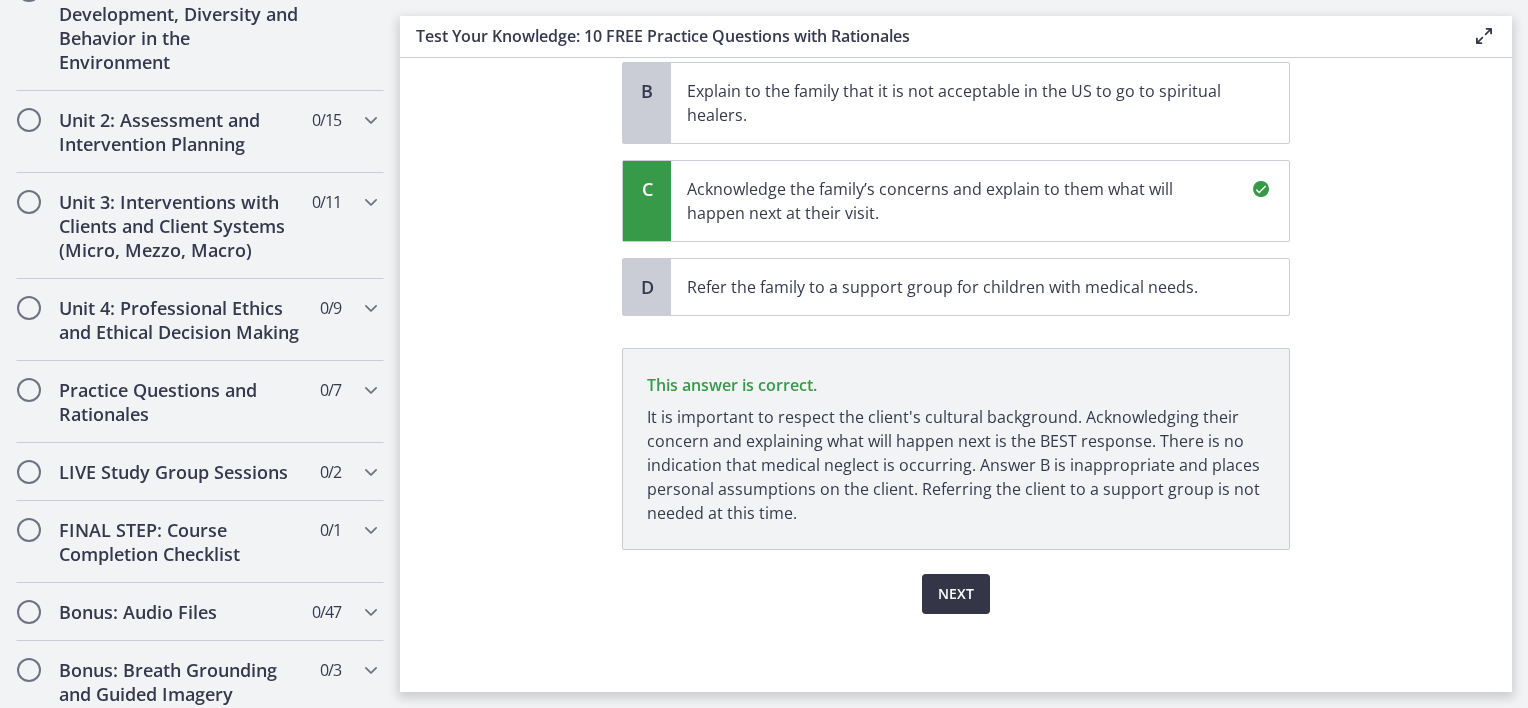 click on "Next" at bounding box center [956, 594] 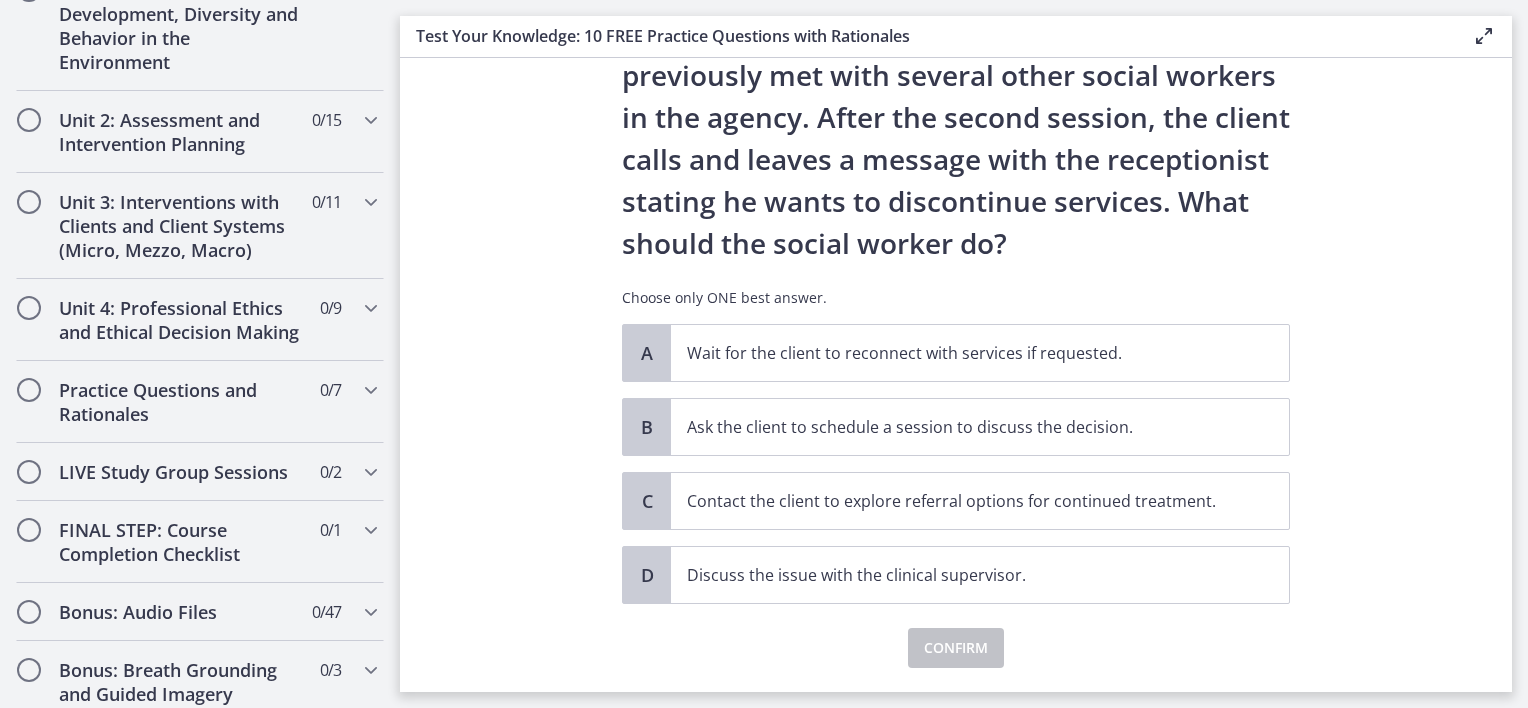 scroll, scrollTop: 200, scrollLeft: 0, axis: vertical 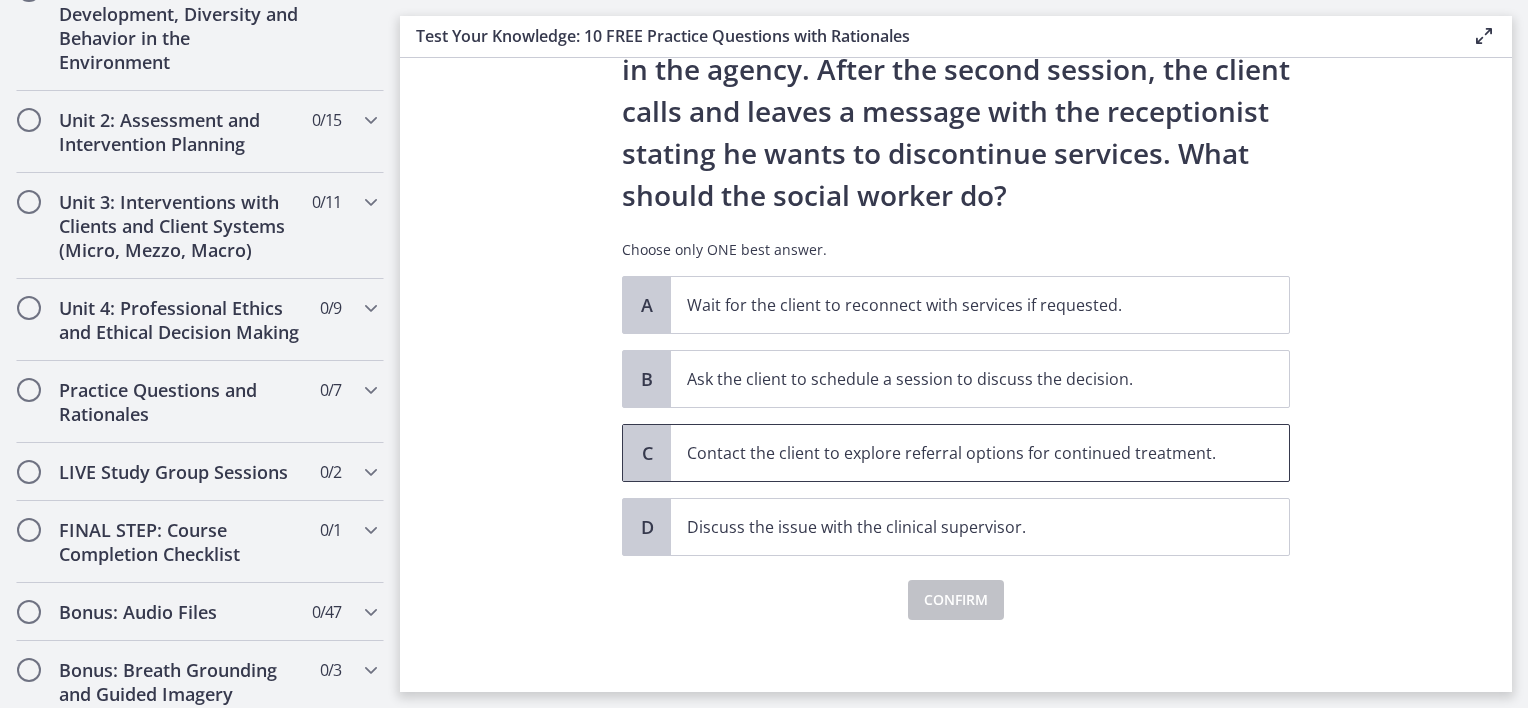 click on "Contact the client to explore referral options for continued treatment." at bounding box center [960, 453] 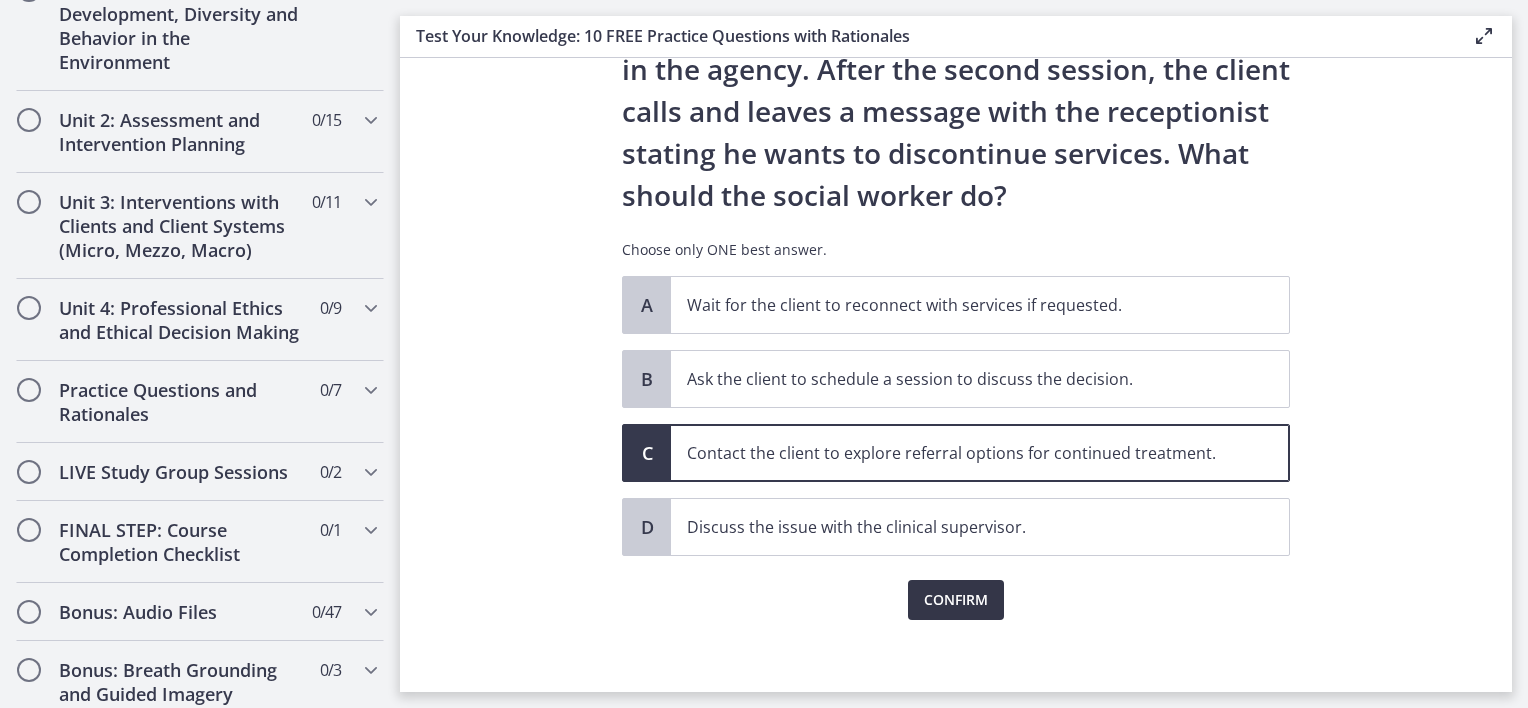 click on "Confirm" at bounding box center [956, 600] 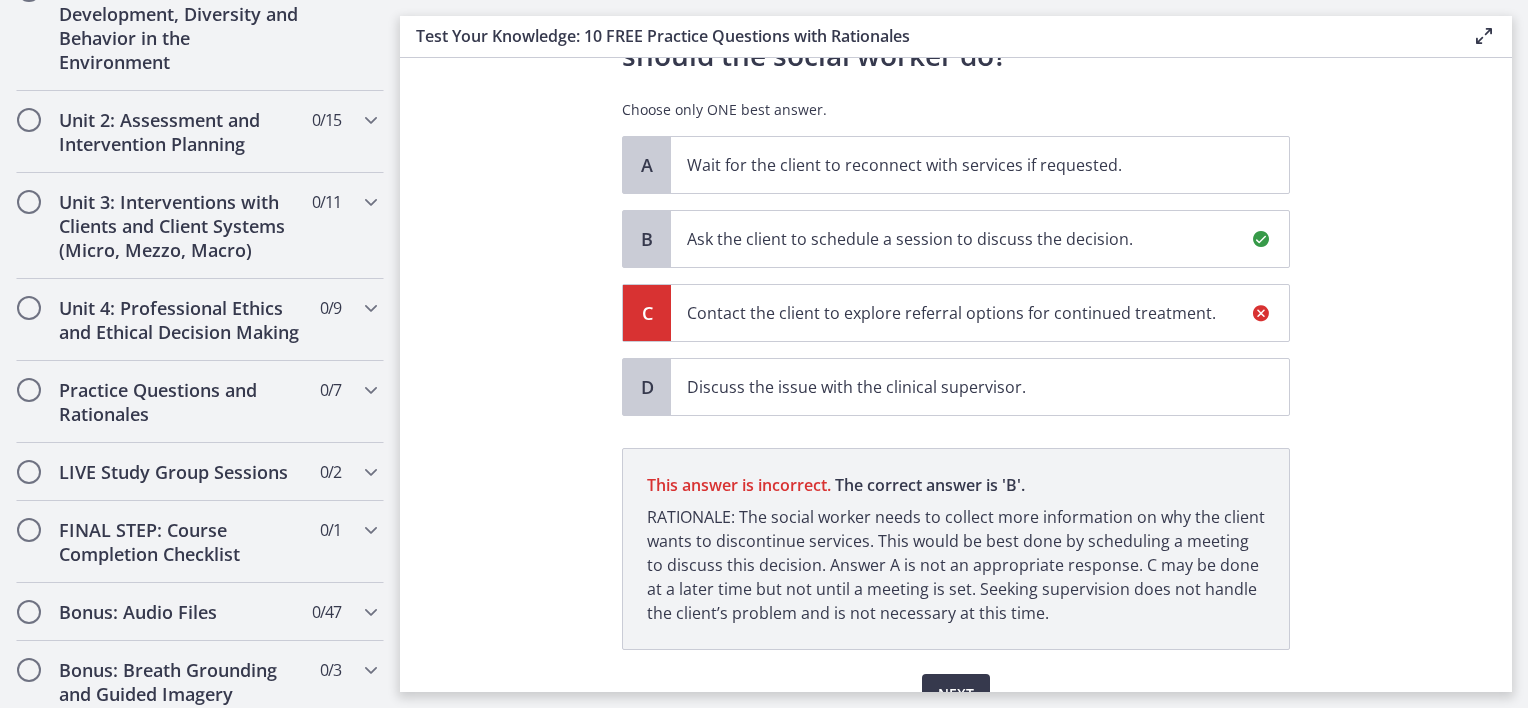 scroll, scrollTop: 440, scrollLeft: 0, axis: vertical 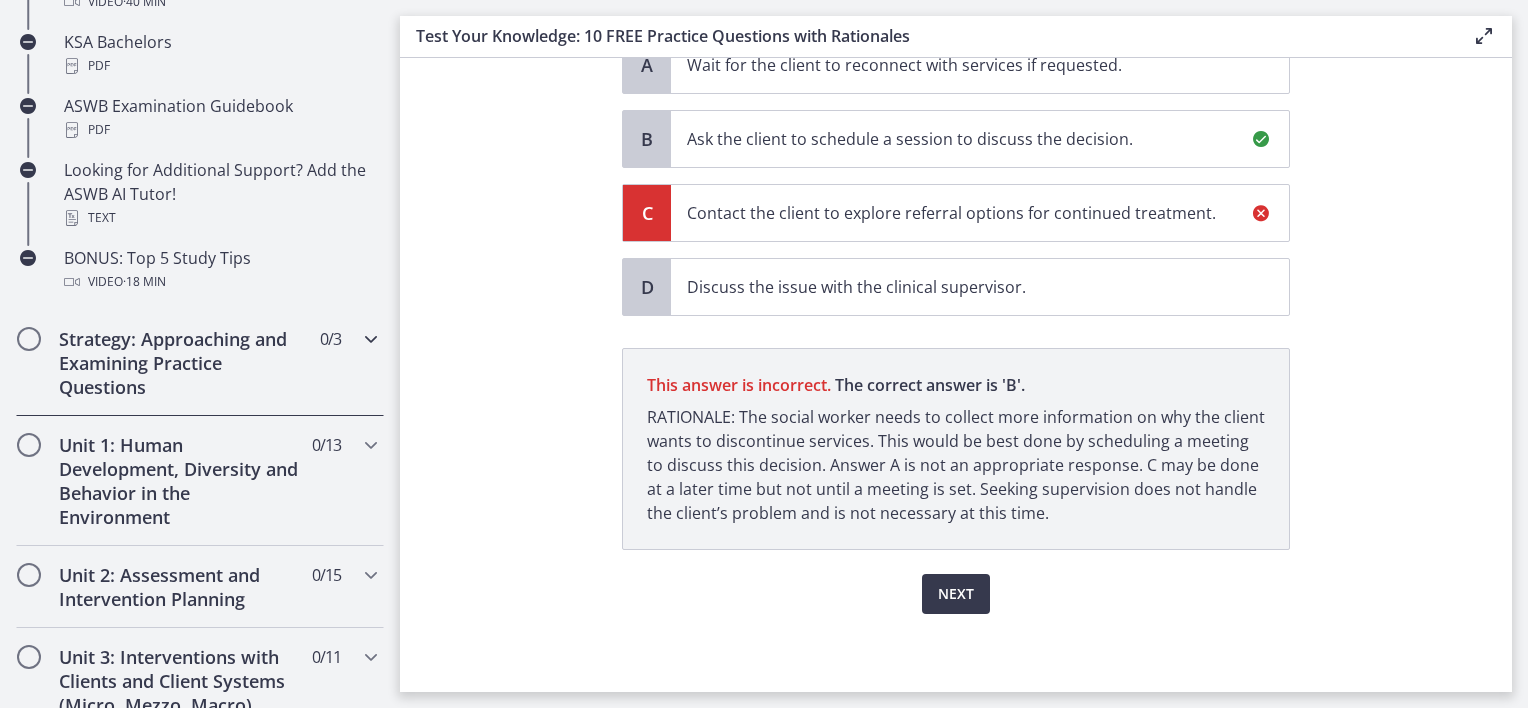 click on "Strategy: Approaching and Examining Practice Questions
0  /  3
Completed" at bounding box center (200, 363) 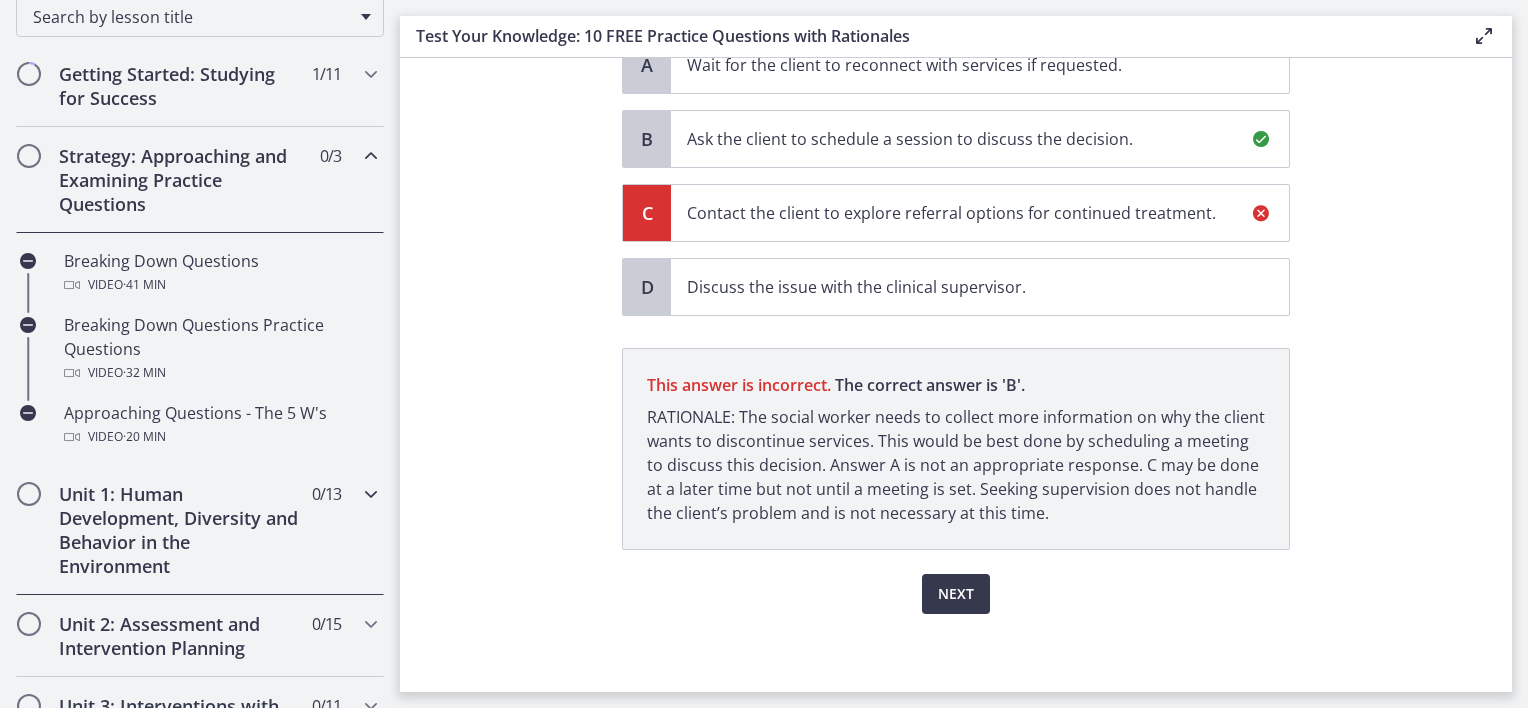 scroll, scrollTop: 444, scrollLeft: 0, axis: vertical 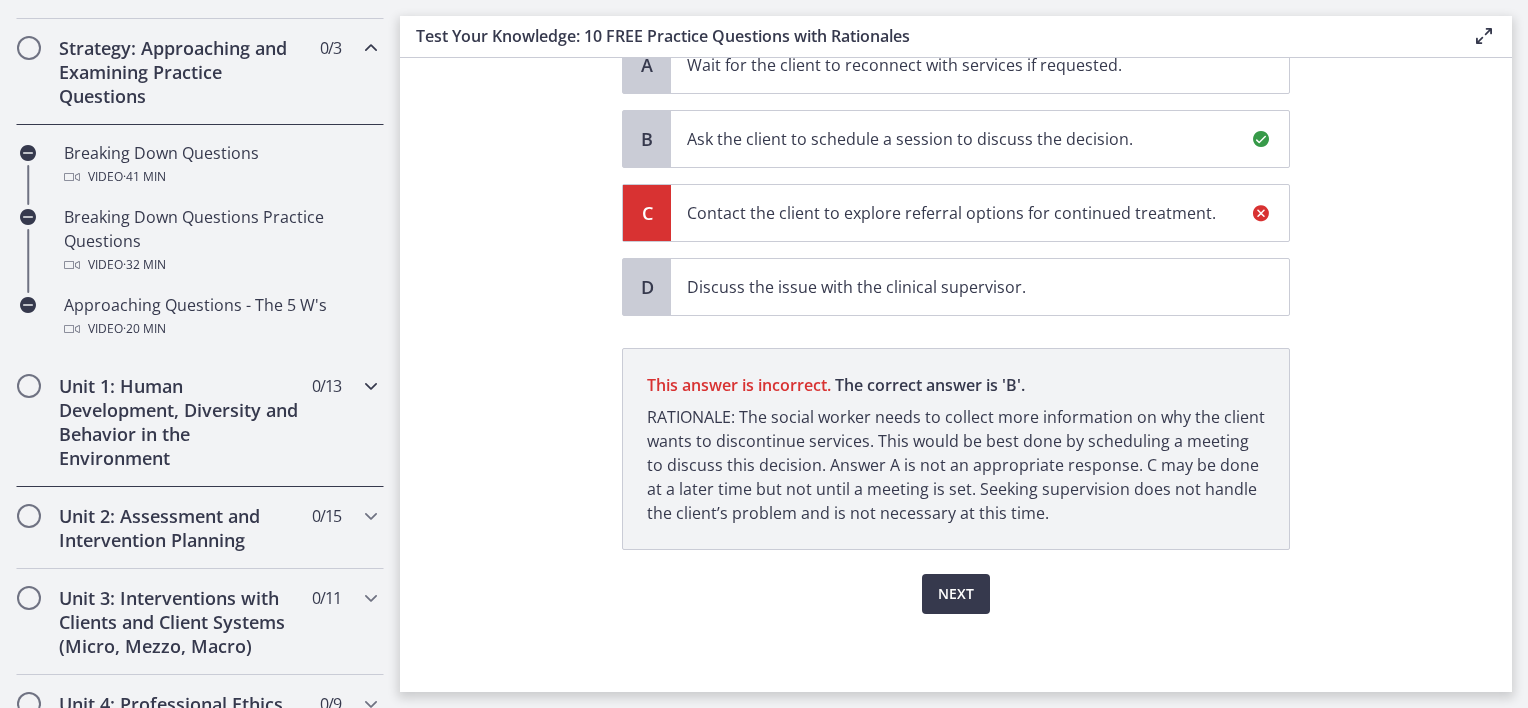 click on "Unit 1: Human Development, Diversity and Behavior in the Environment
0  /  13
Completed" at bounding box center (200, 422) 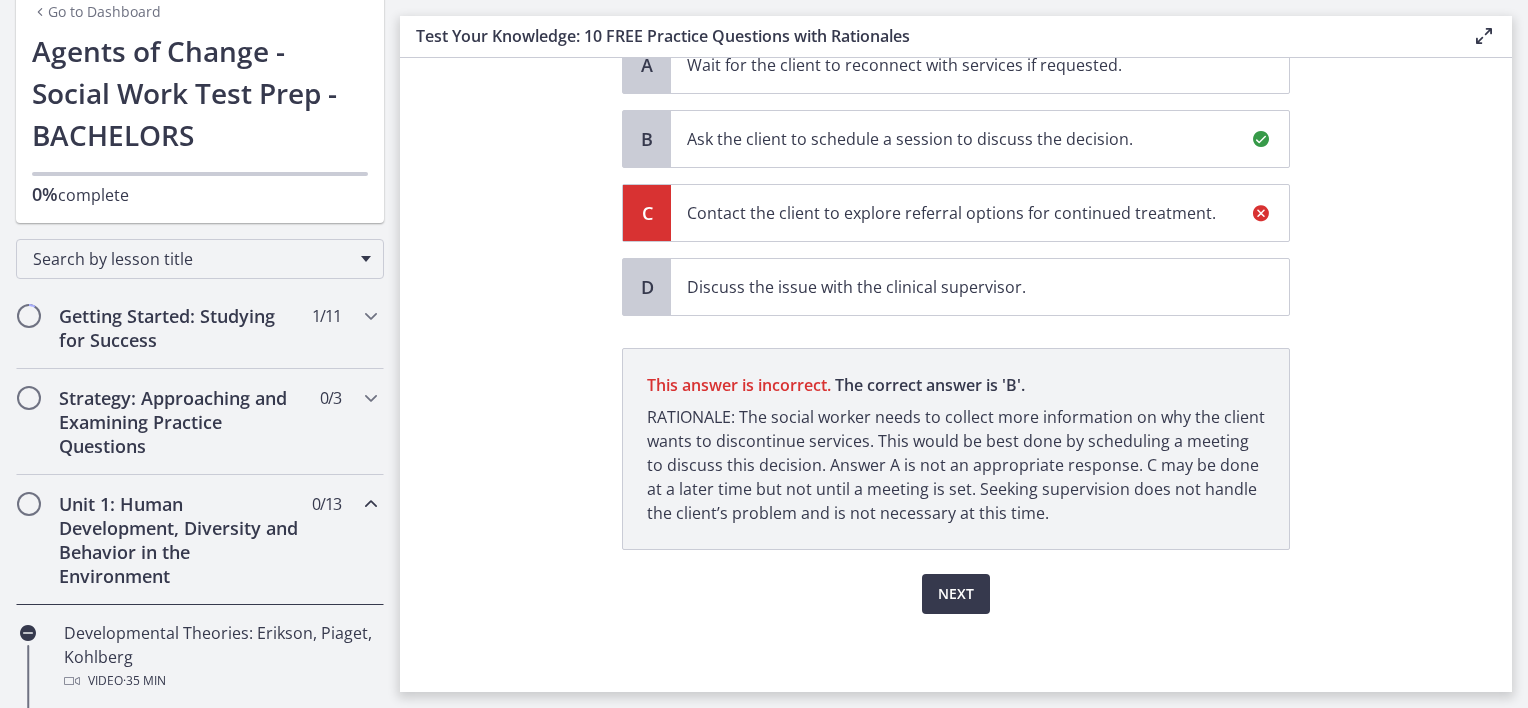 scroll, scrollTop: 0, scrollLeft: 0, axis: both 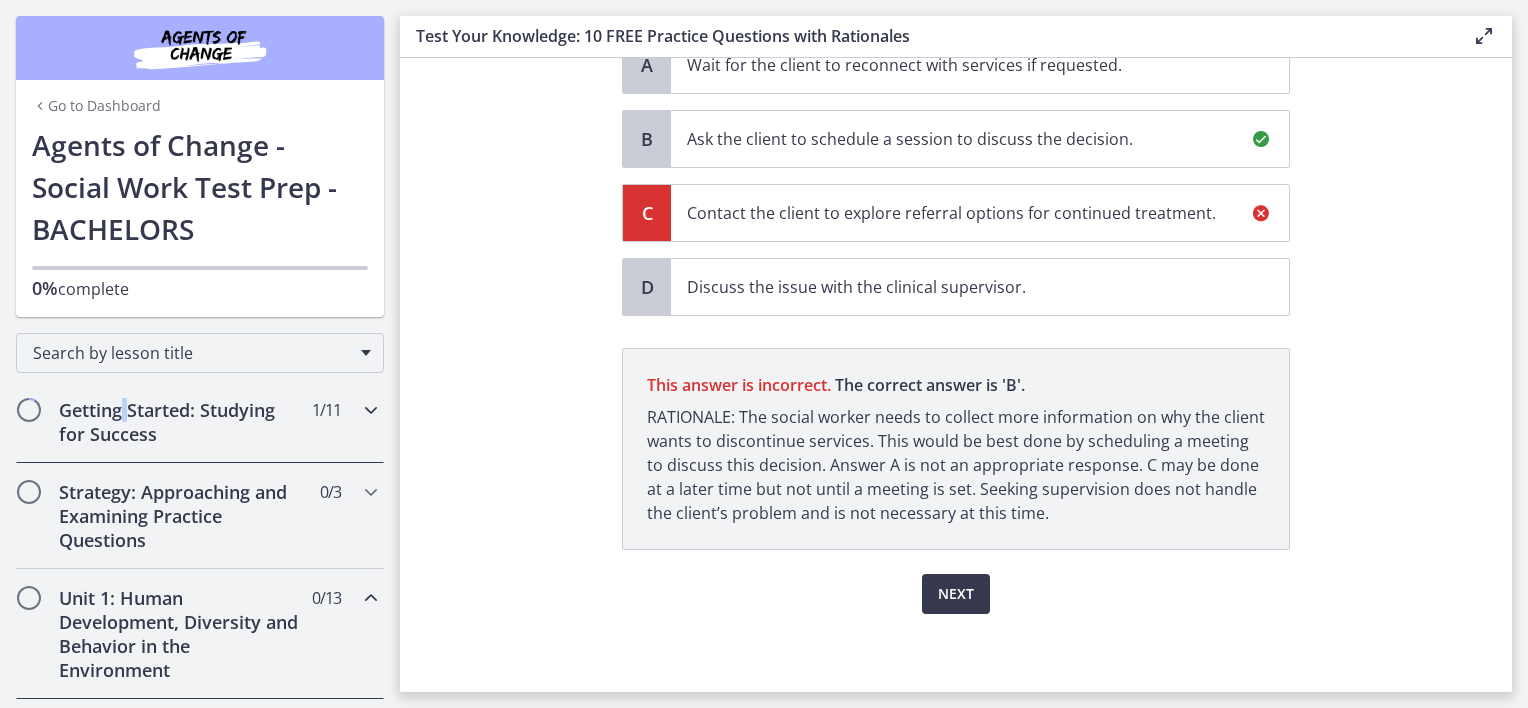 click on "Getting Started: Studying for Success" at bounding box center (181, 422) 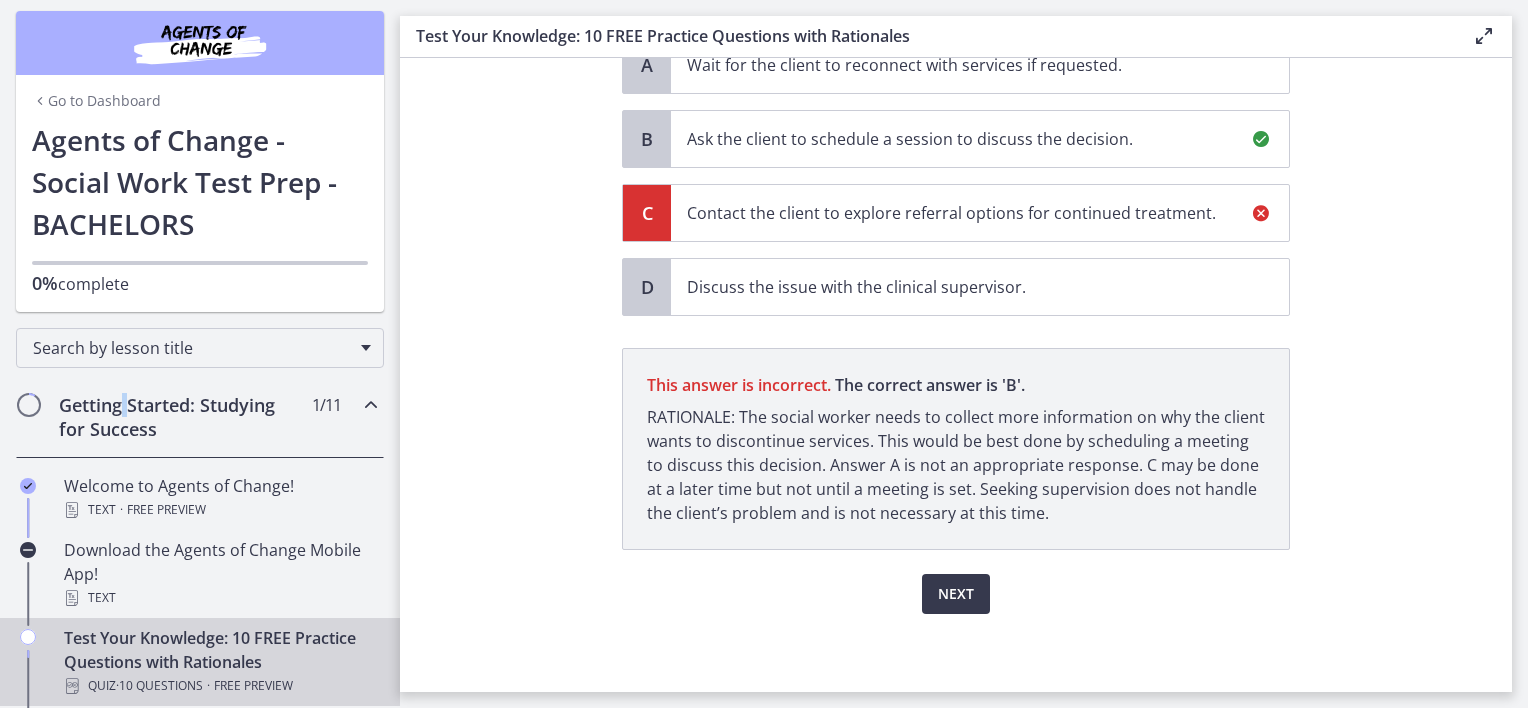scroll, scrollTop: 0, scrollLeft: 0, axis: both 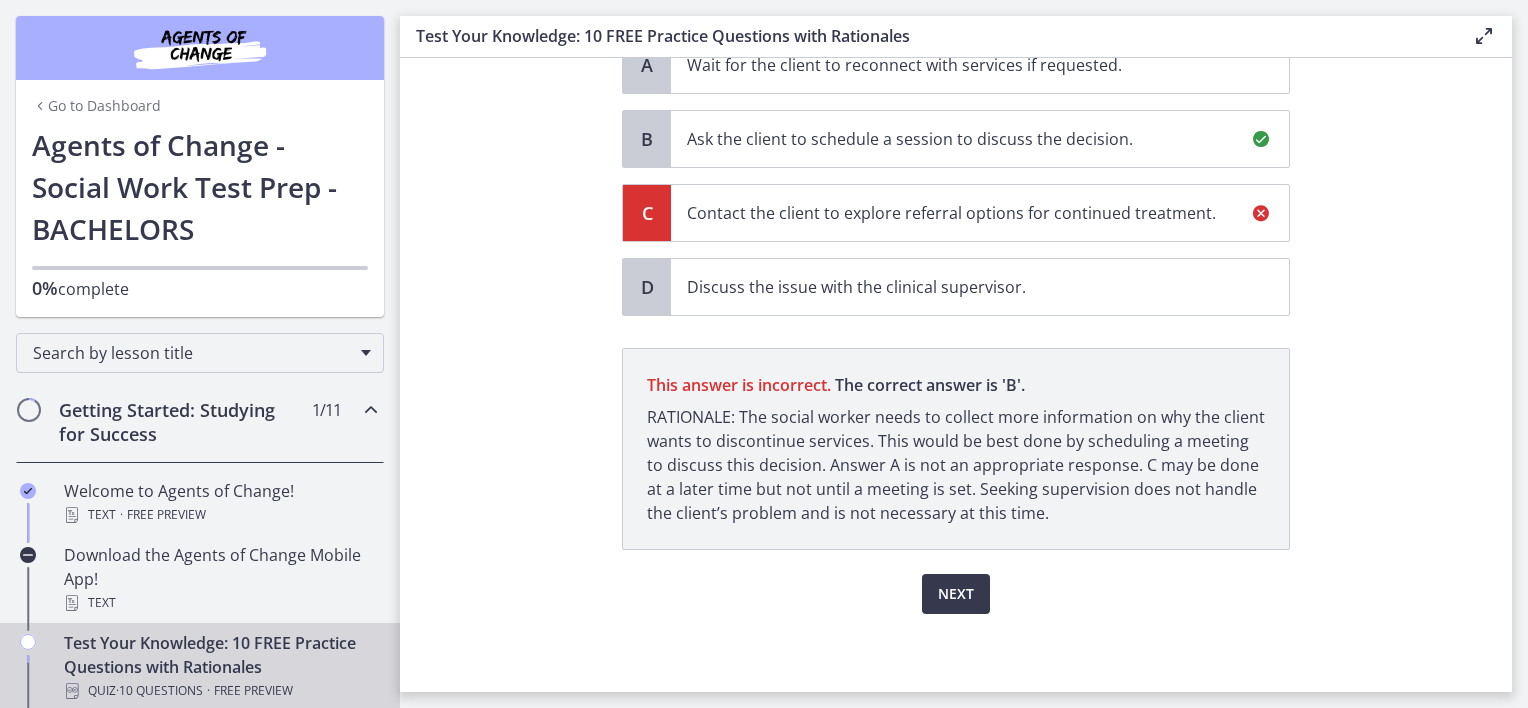 click on "Getting Started: Studying for Success" at bounding box center (181, 422) 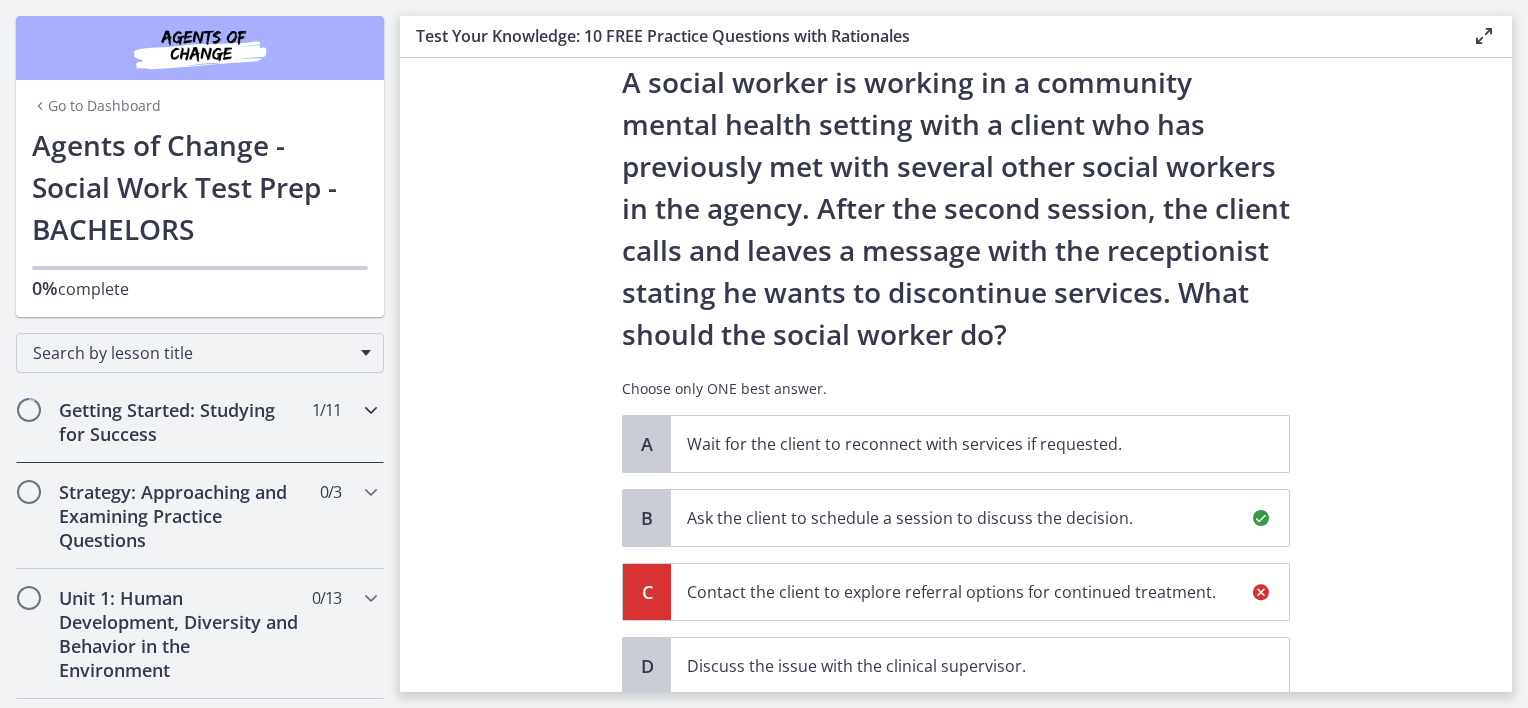 scroll, scrollTop: 0, scrollLeft: 0, axis: both 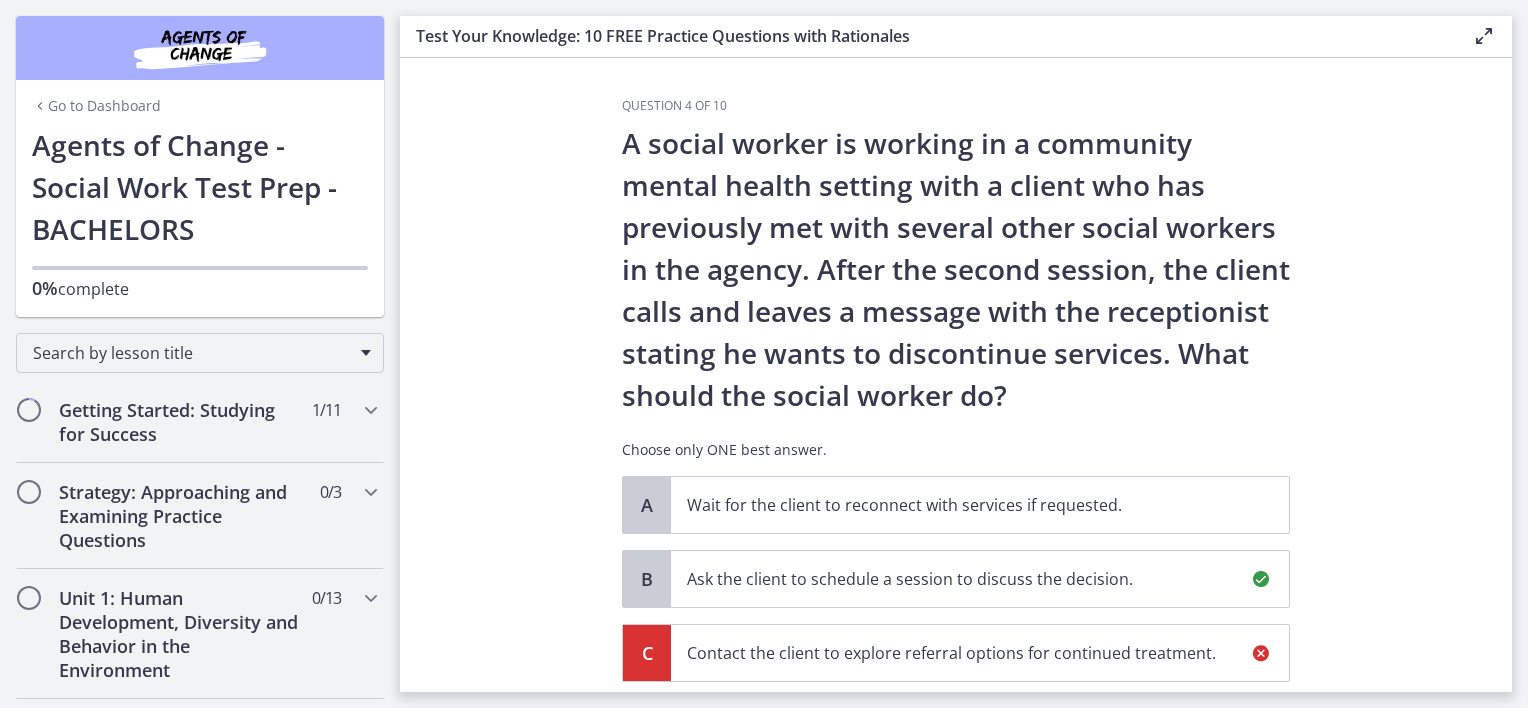 click on "Go to Dashboard" at bounding box center (96, 106) 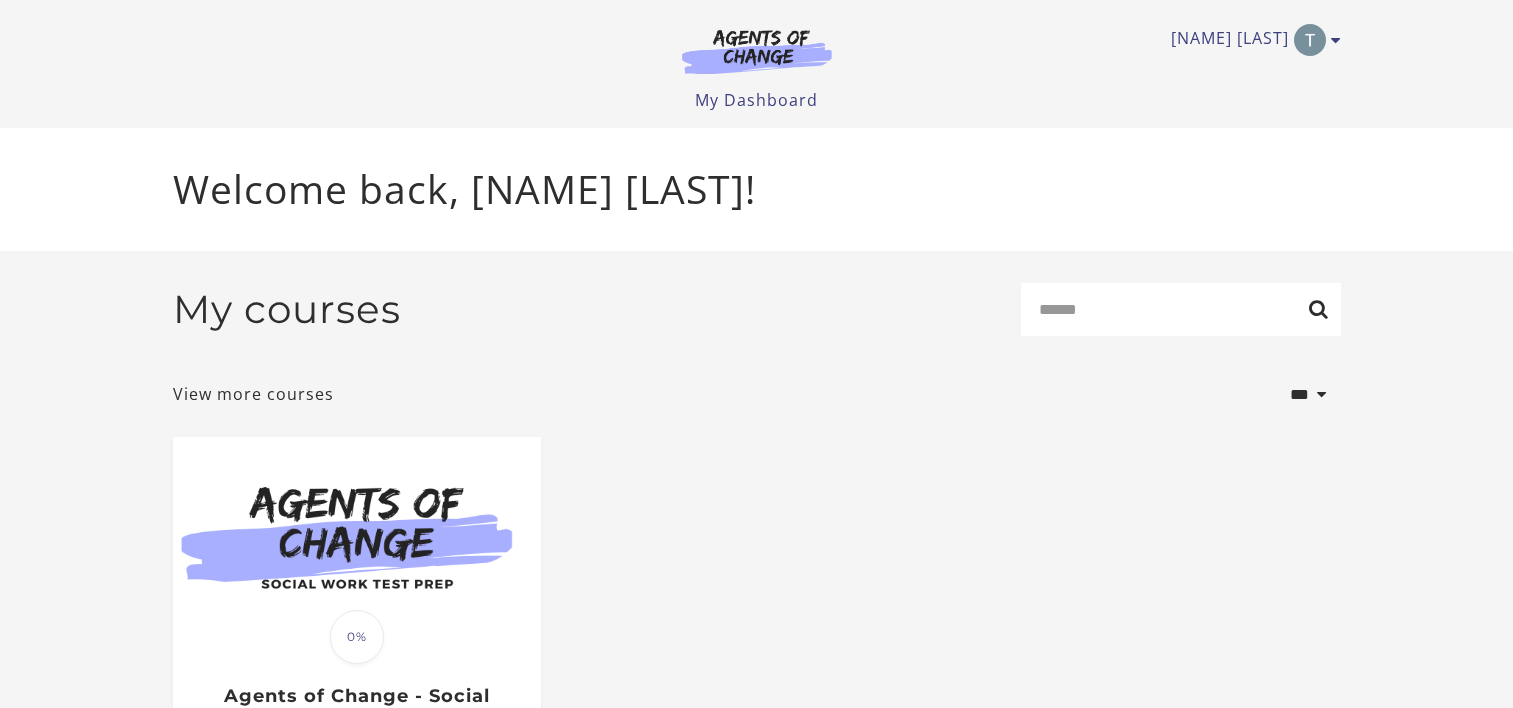 scroll, scrollTop: 0, scrollLeft: 0, axis: both 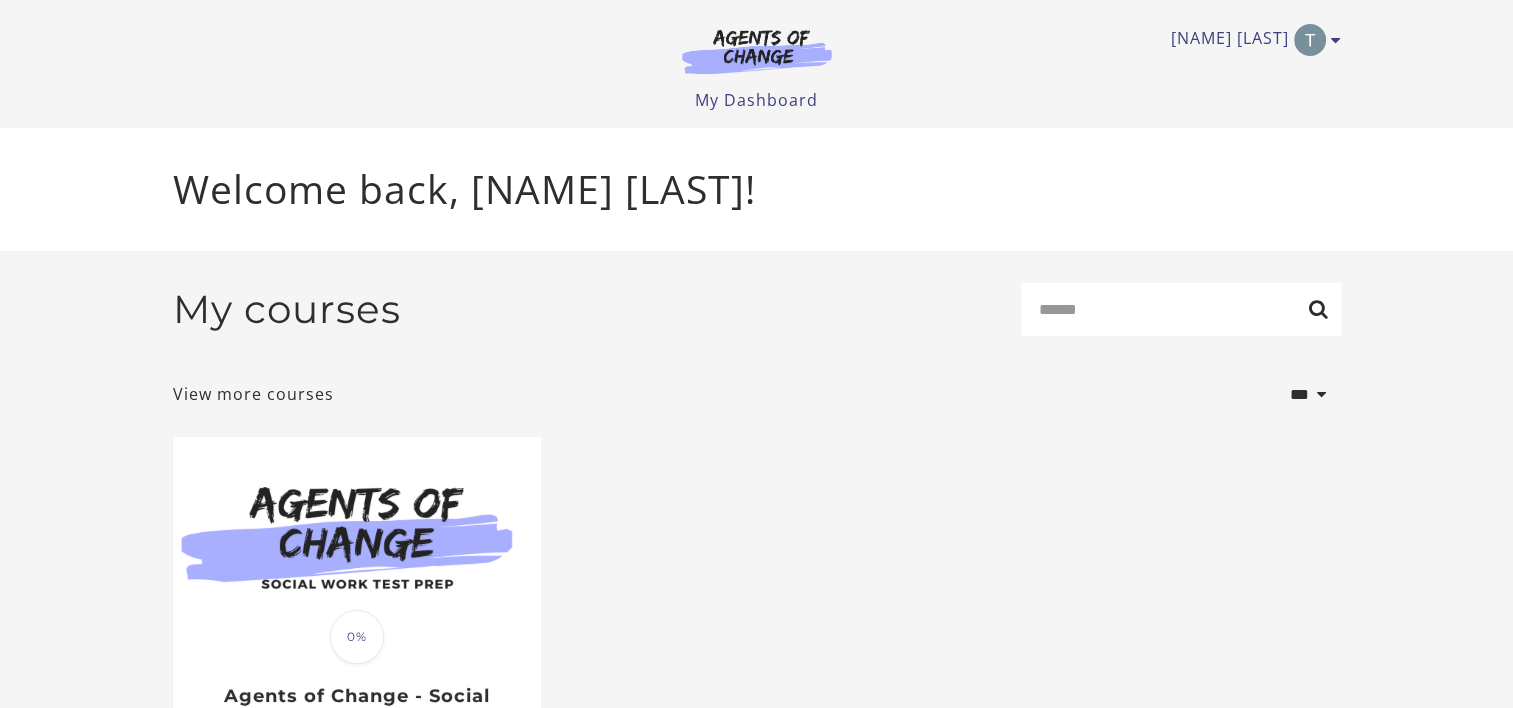 click on "Ta-lisa M
My Account
Support
Sign Out" at bounding box center [757, 40] 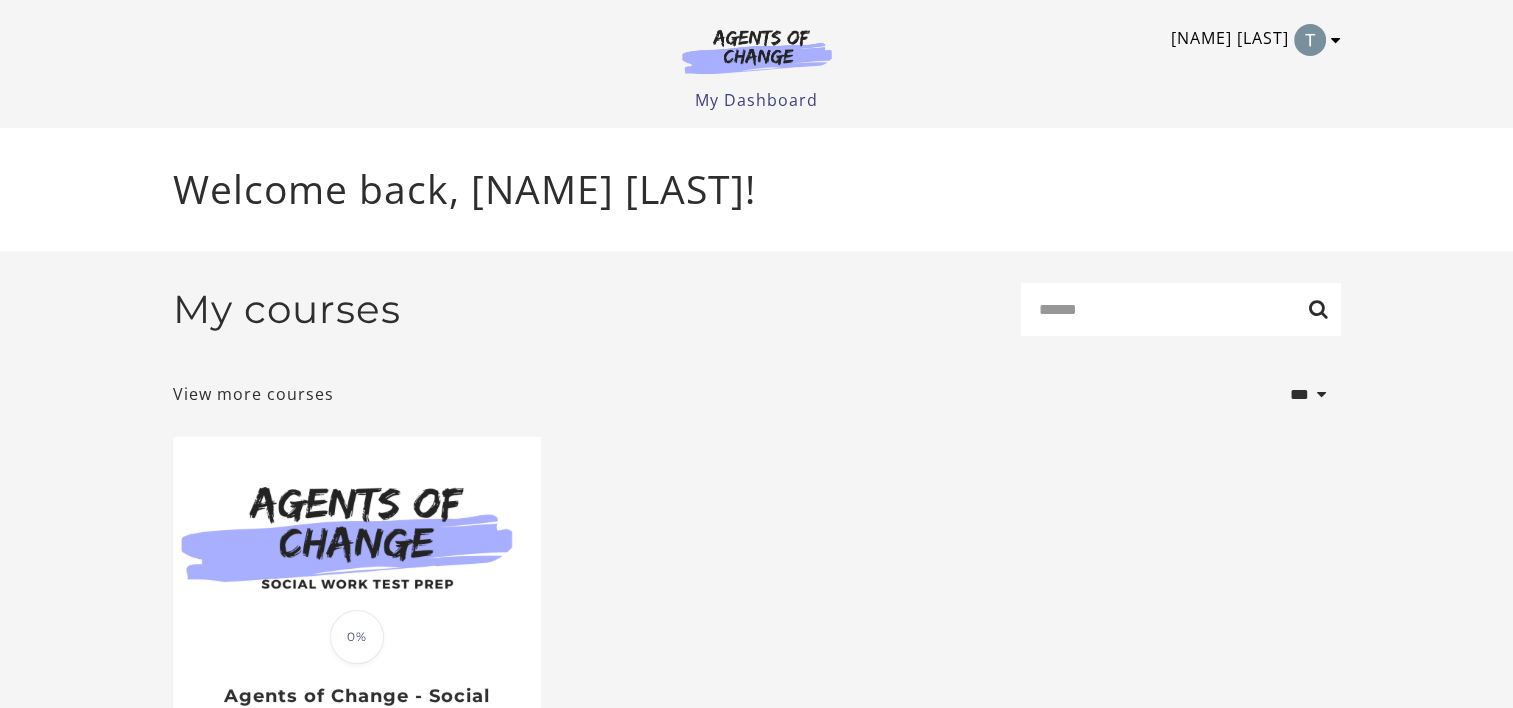 click at bounding box center [1336, 40] 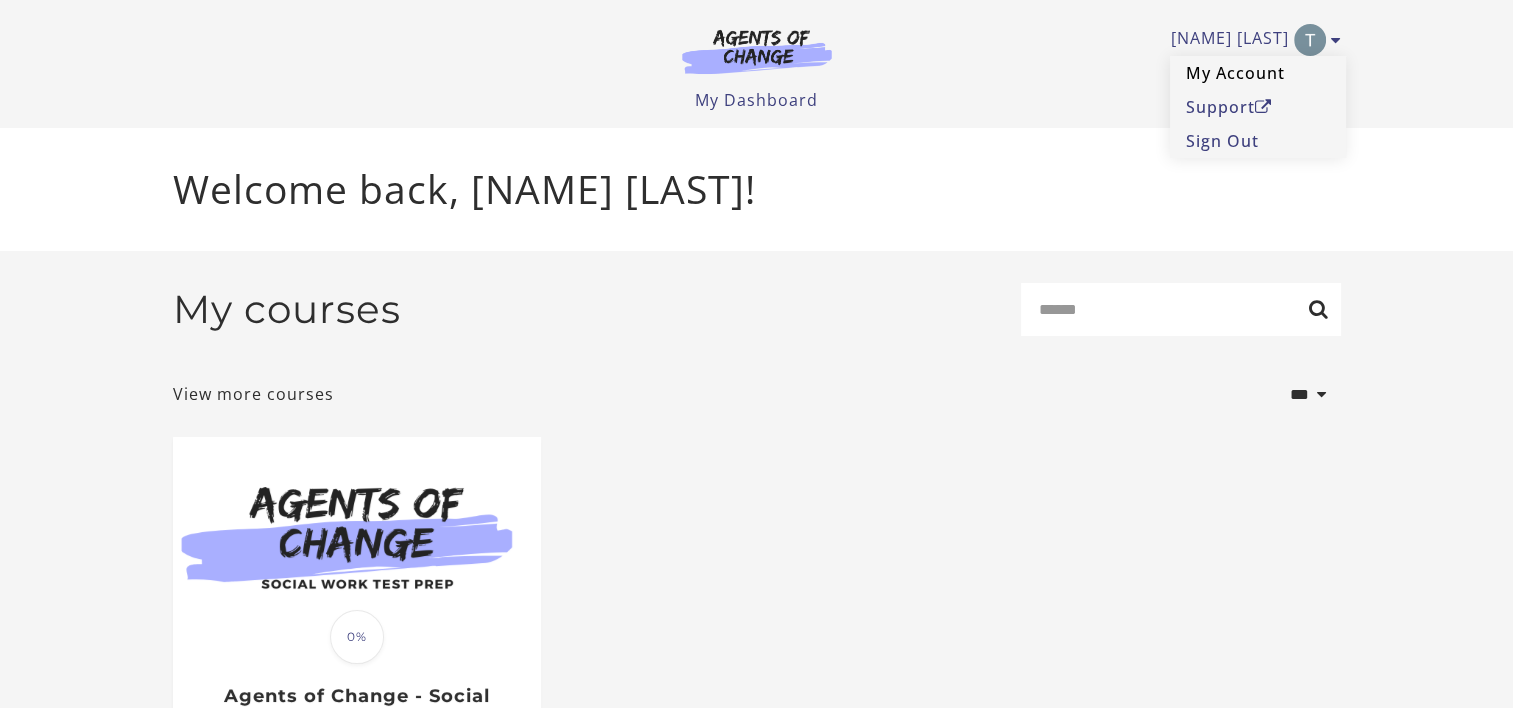 click on "My Account" at bounding box center (1258, 73) 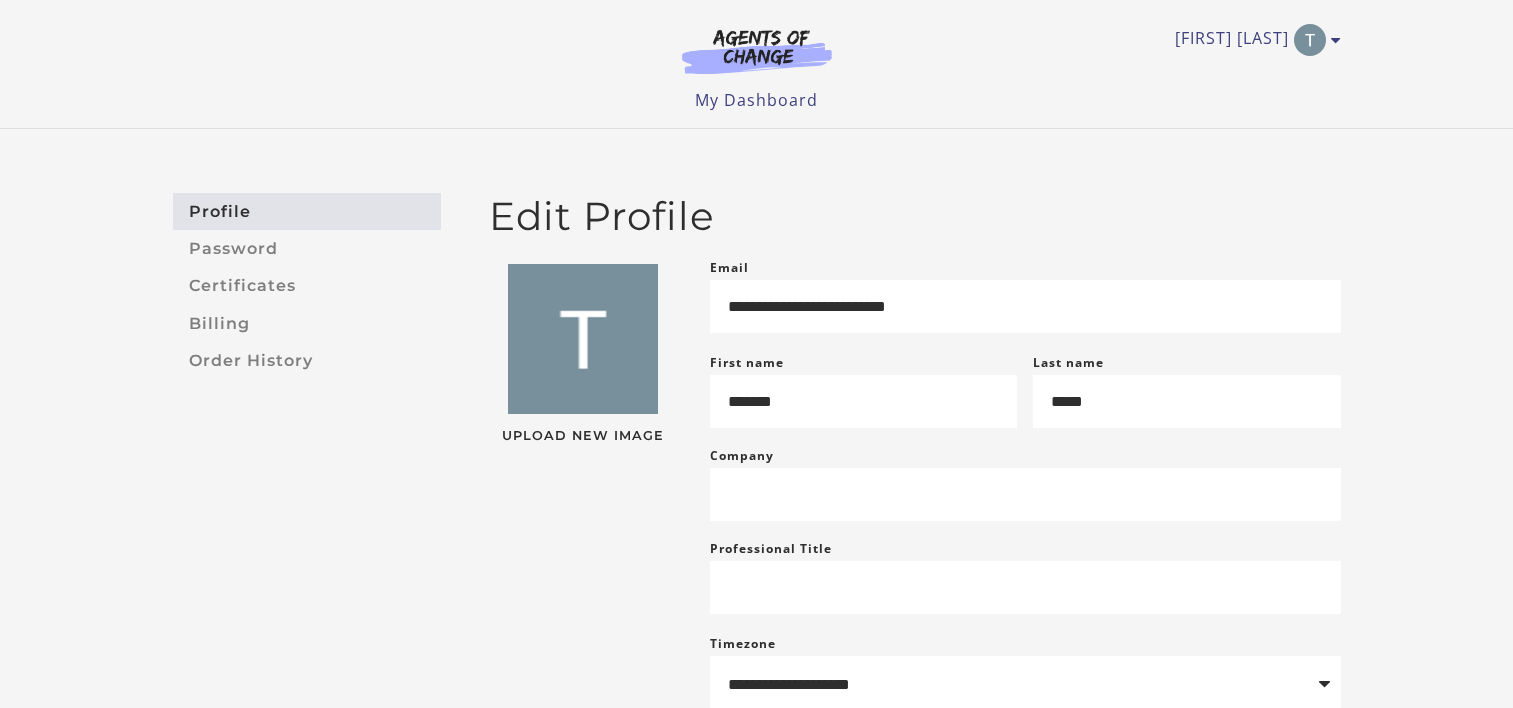 scroll, scrollTop: 0, scrollLeft: 0, axis: both 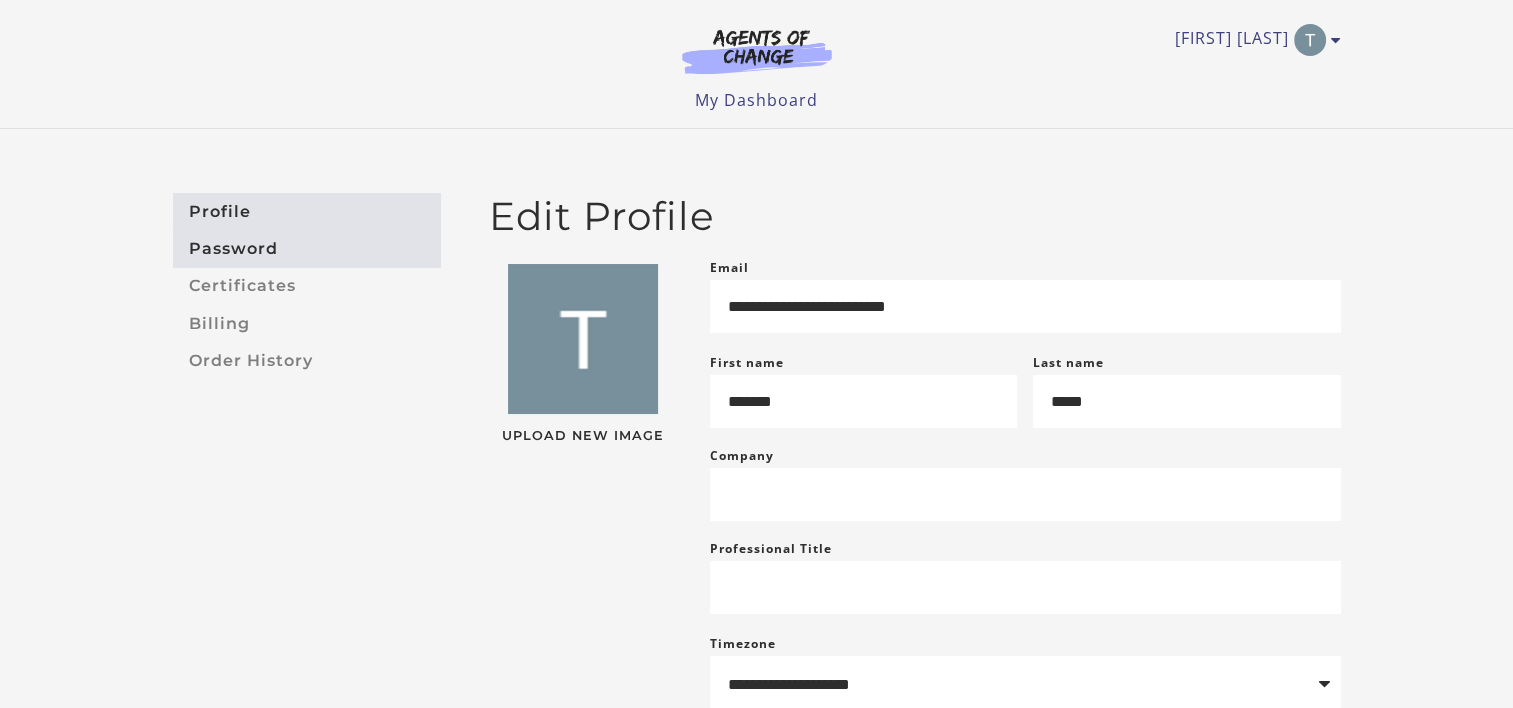 click on "Password" at bounding box center [307, 248] 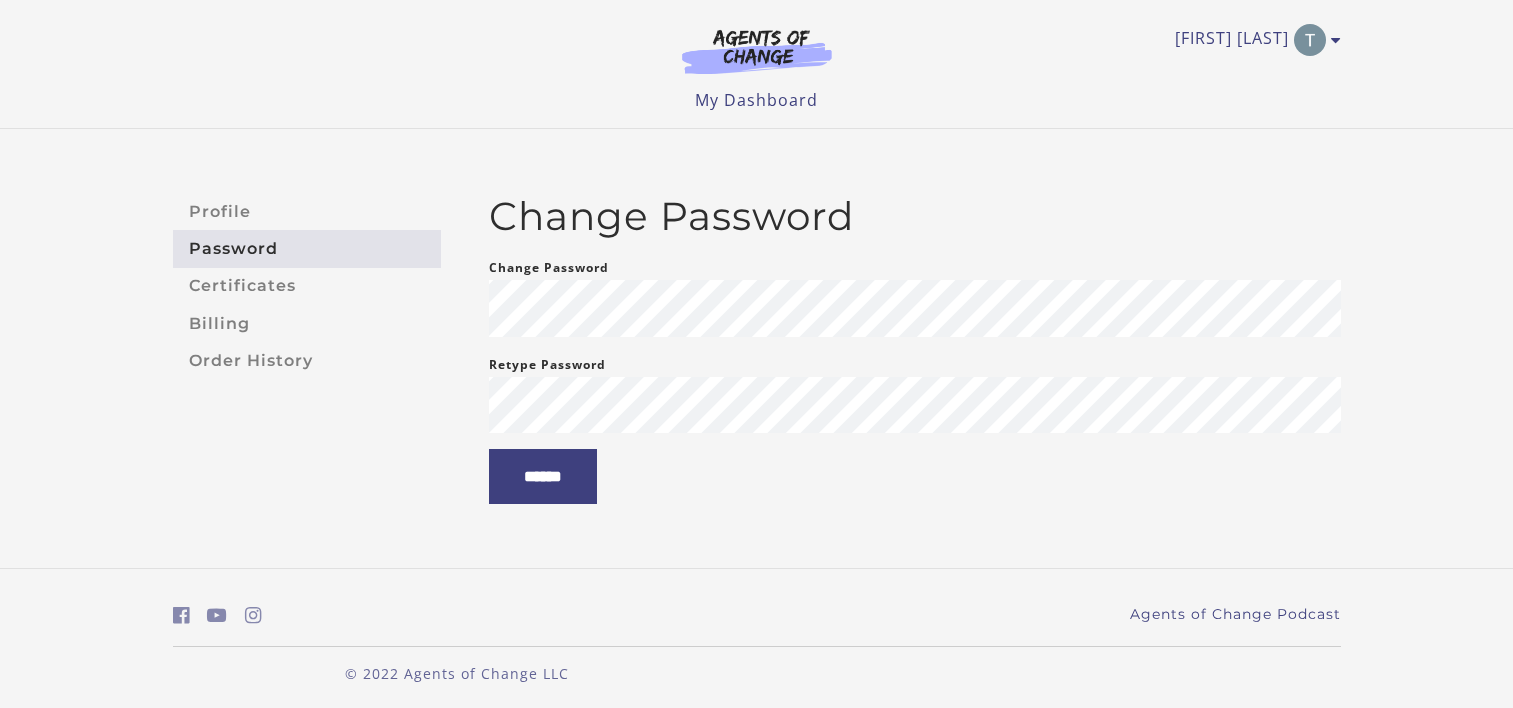 scroll, scrollTop: 0, scrollLeft: 0, axis: both 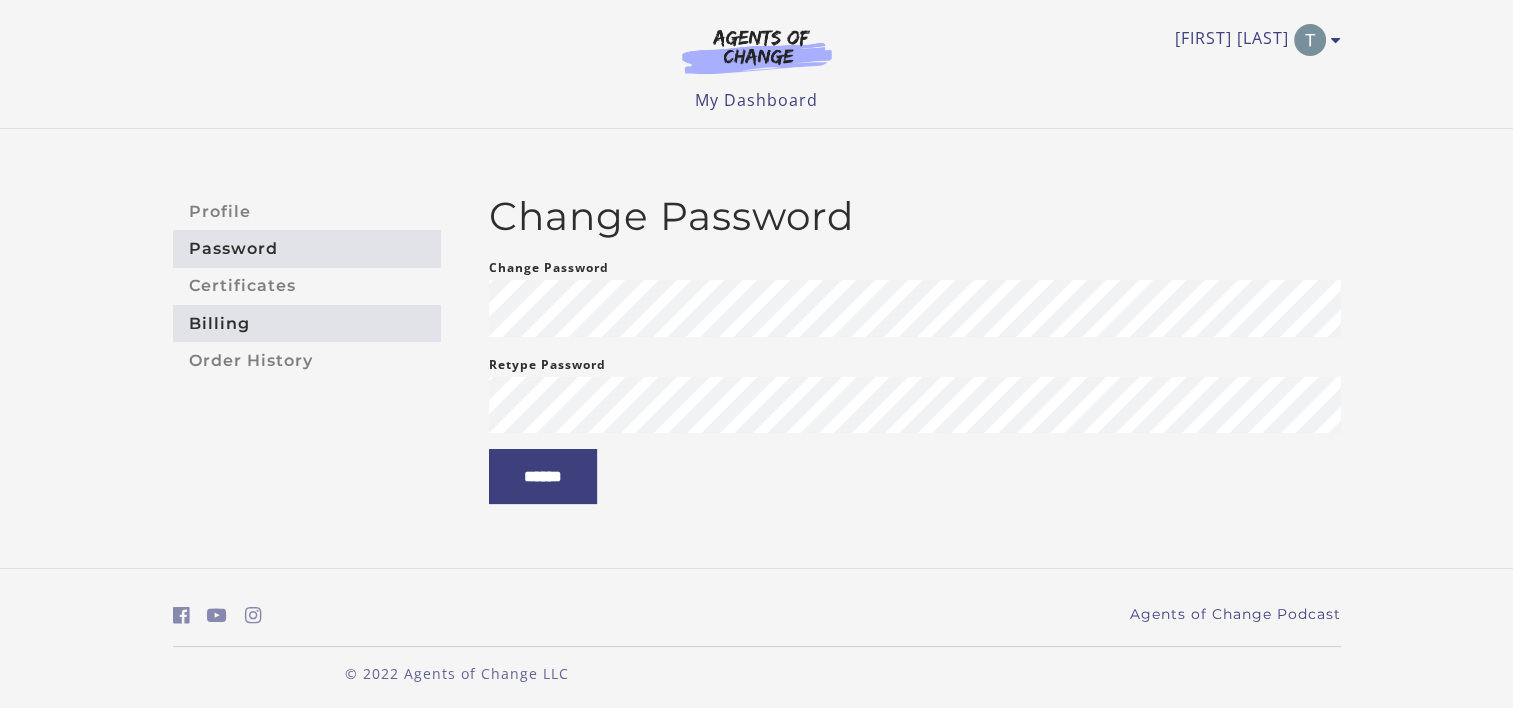 click on "Billing" at bounding box center [307, 323] 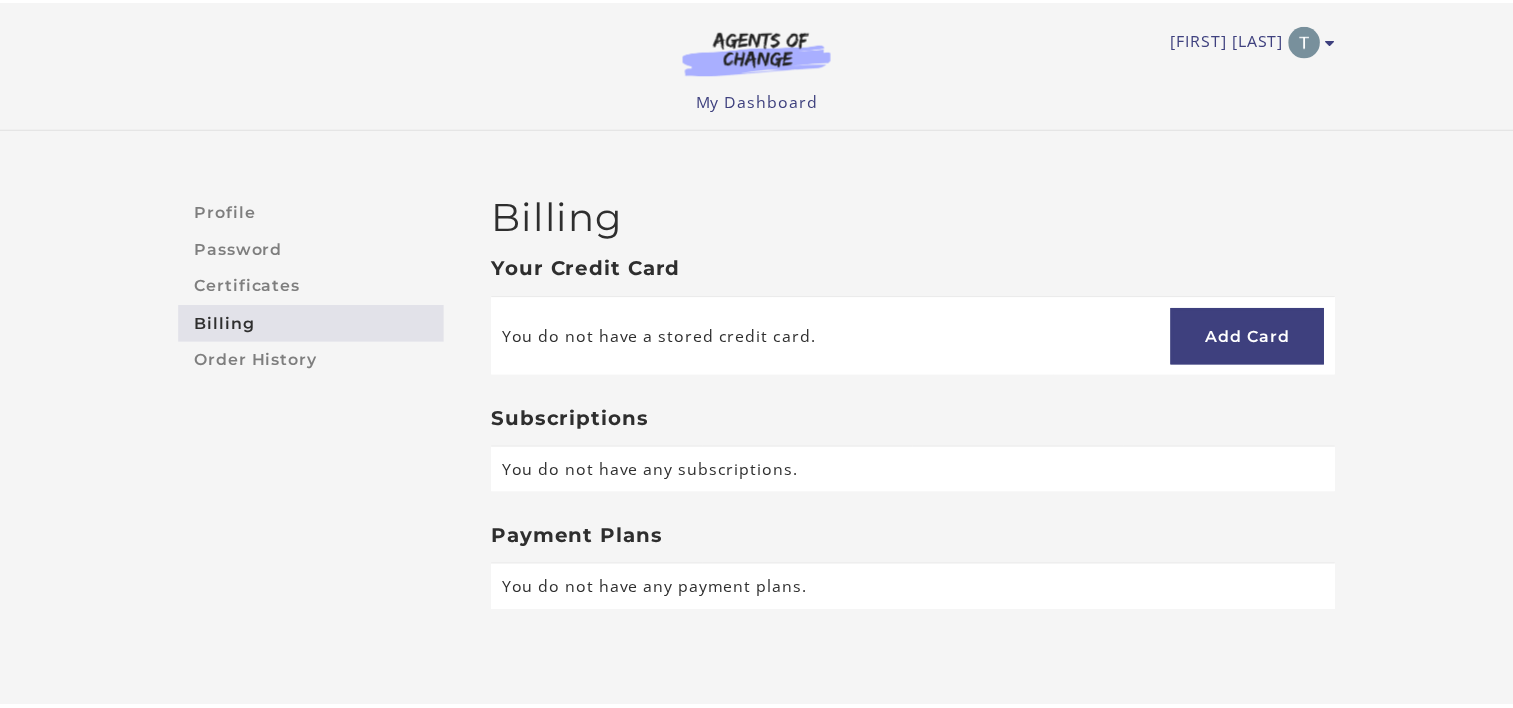 scroll, scrollTop: 0, scrollLeft: 0, axis: both 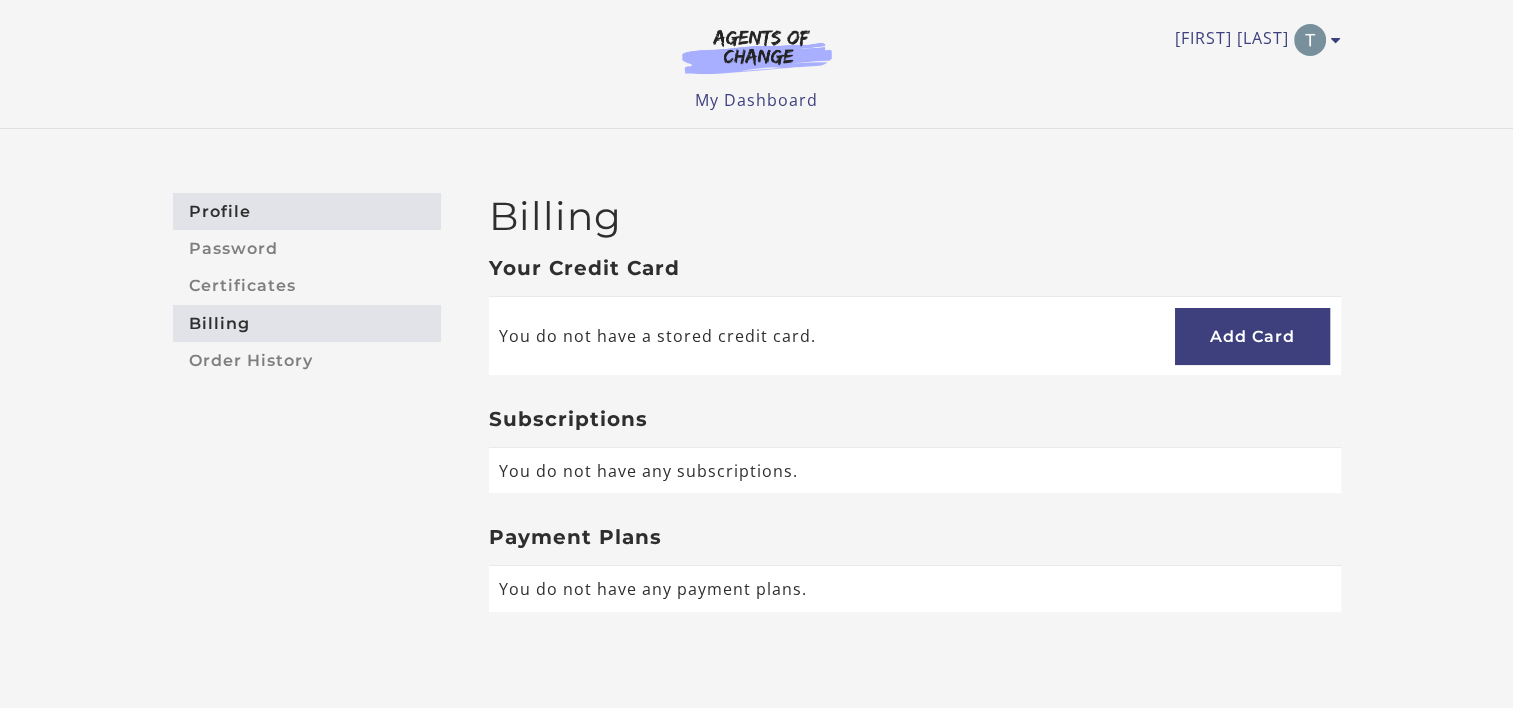 click on "Profile" at bounding box center (307, 211) 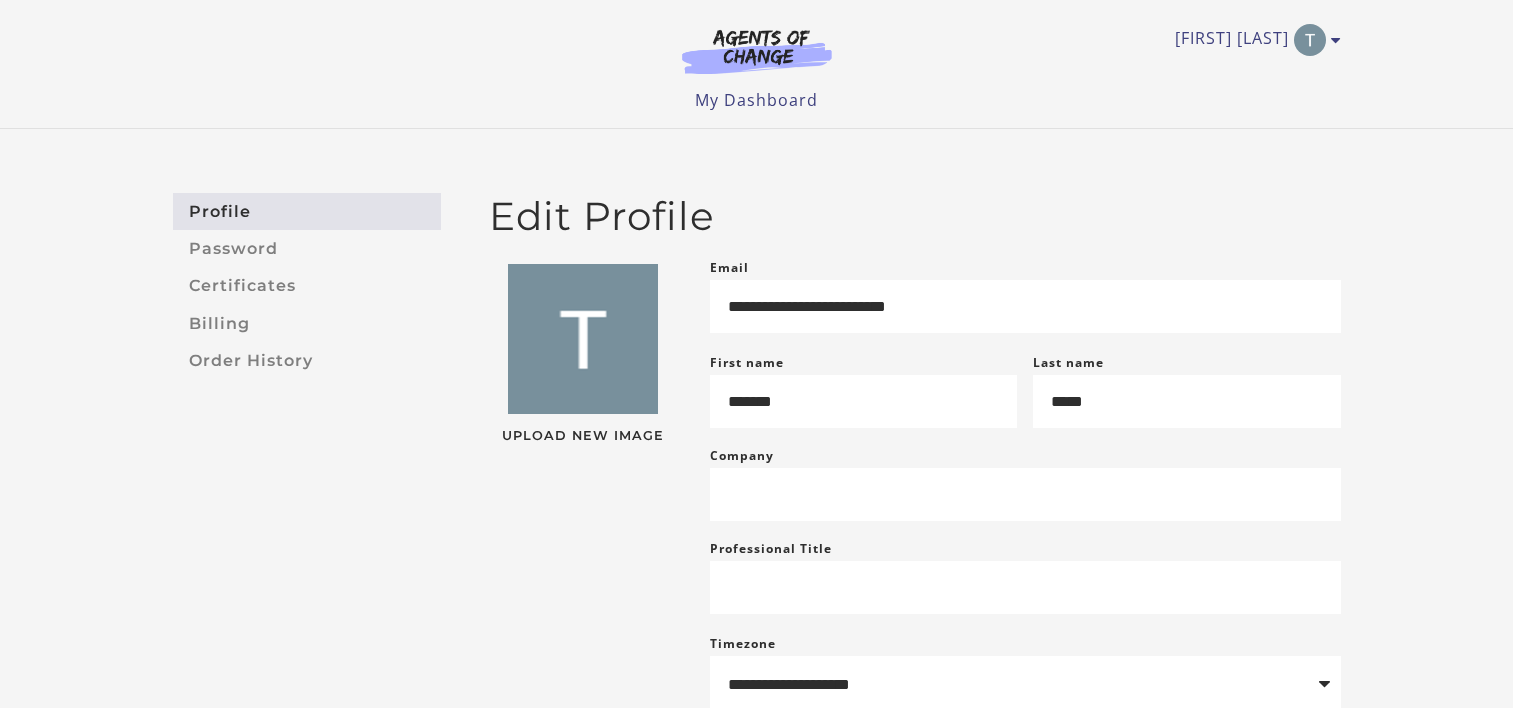 scroll, scrollTop: 0, scrollLeft: 0, axis: both 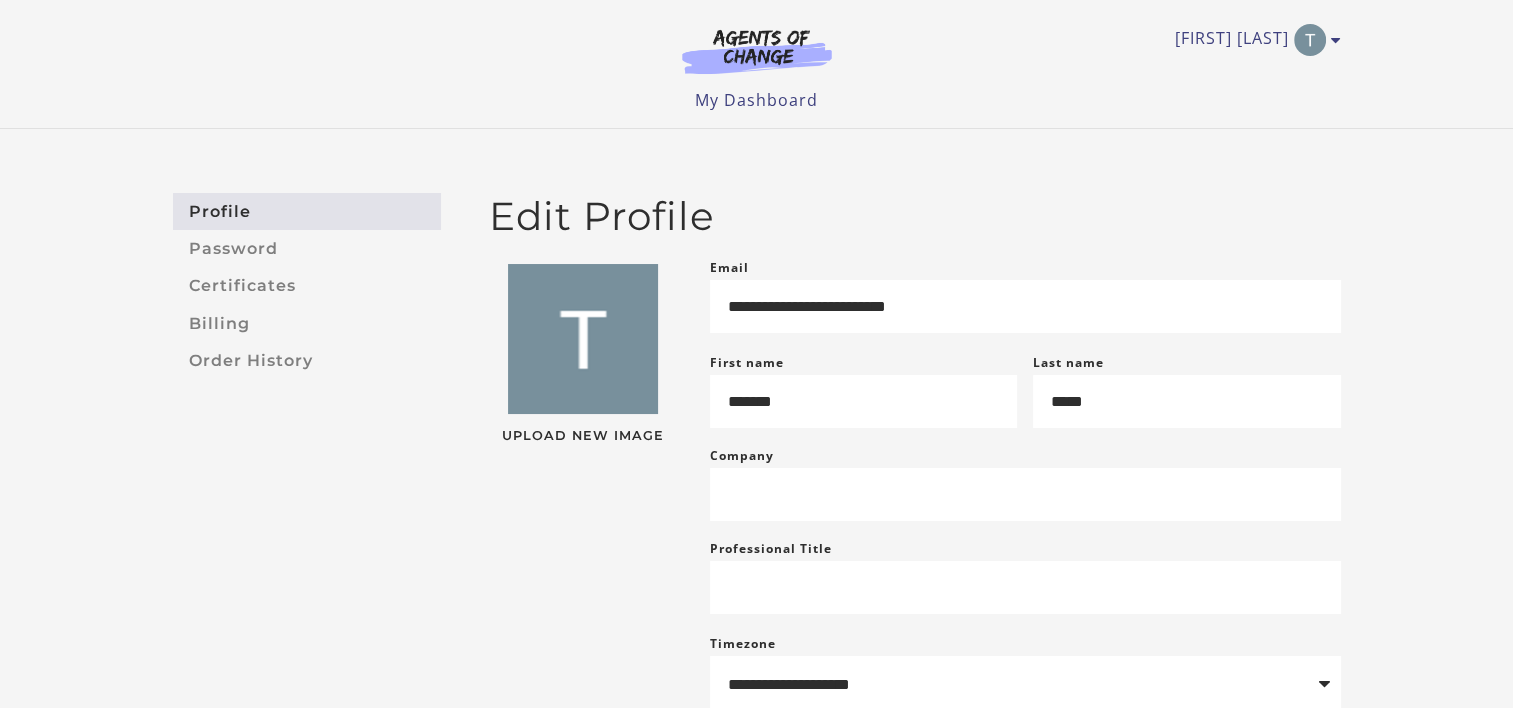 click on "Ta-lisa M
My Account
Support
Sign Out" at bounding box center (757, 40) 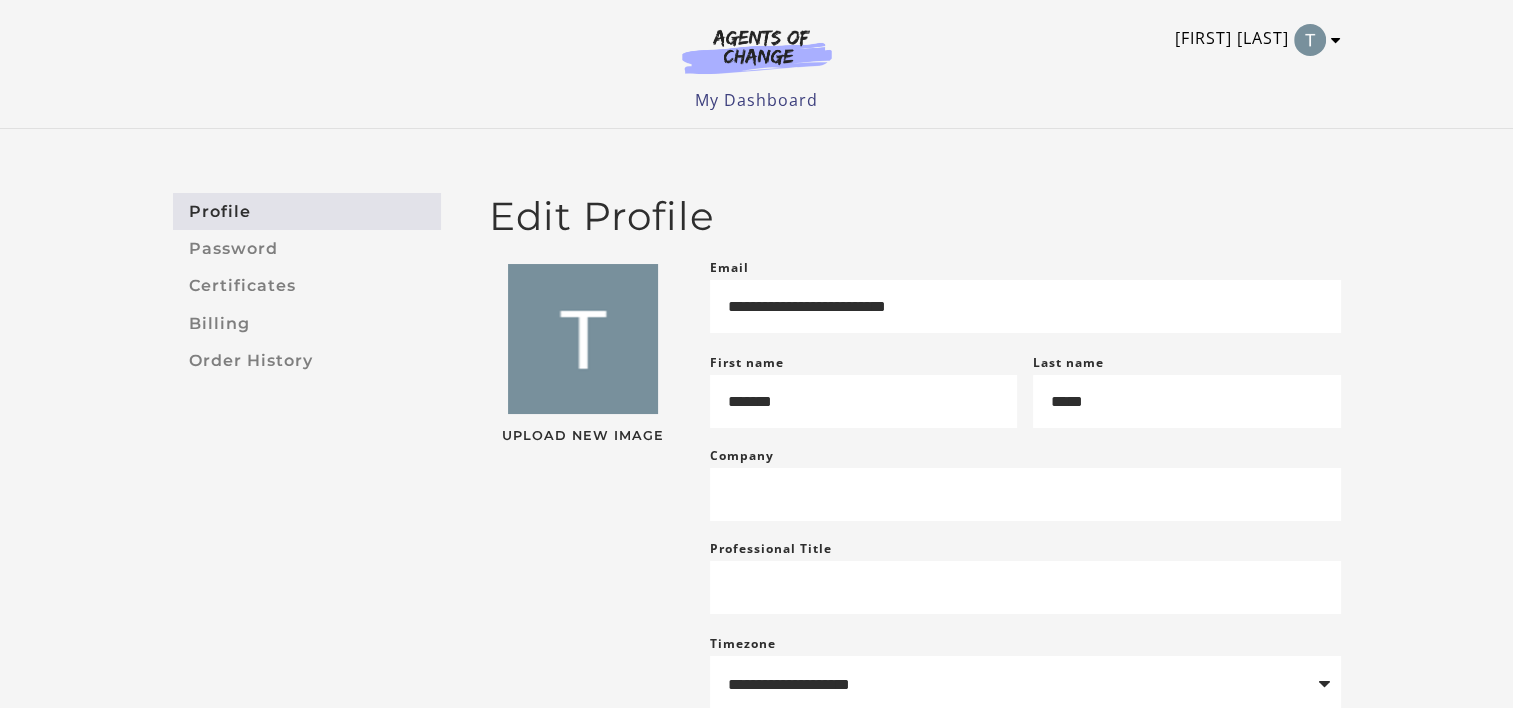 click at bounding box center [1310, 40] 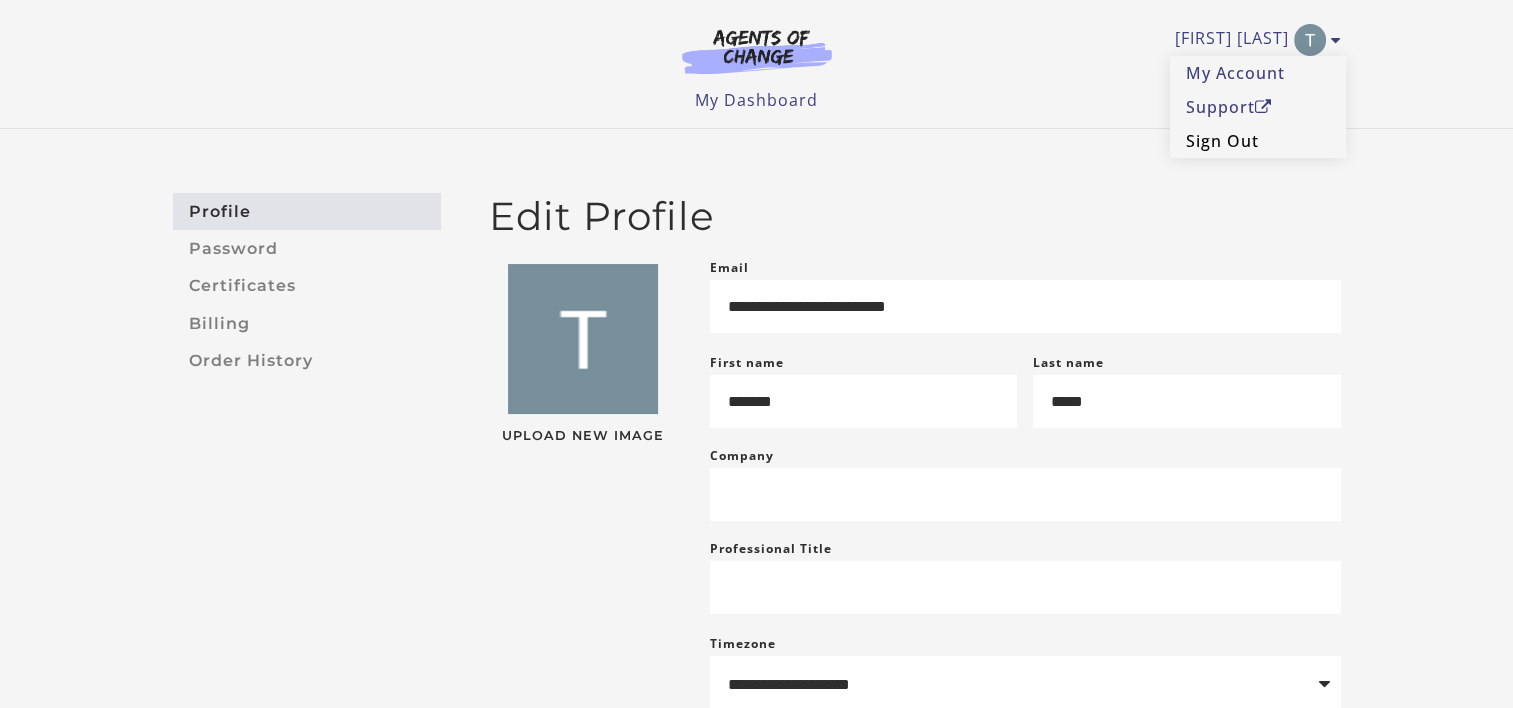 click on "Sign Out" at bounding box center (1258, 141) 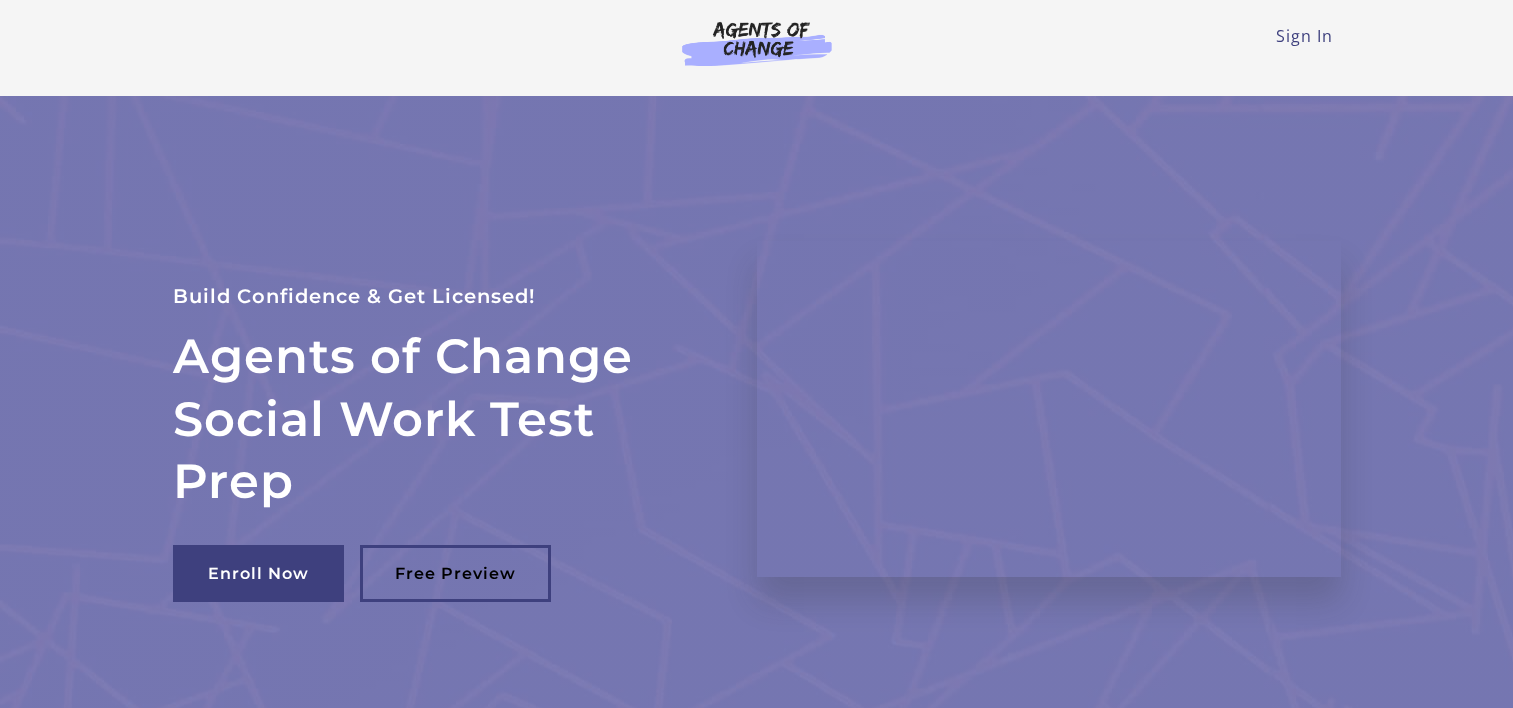 scroll, scrollTop: 0, scrollLeft: 0, axis: both 